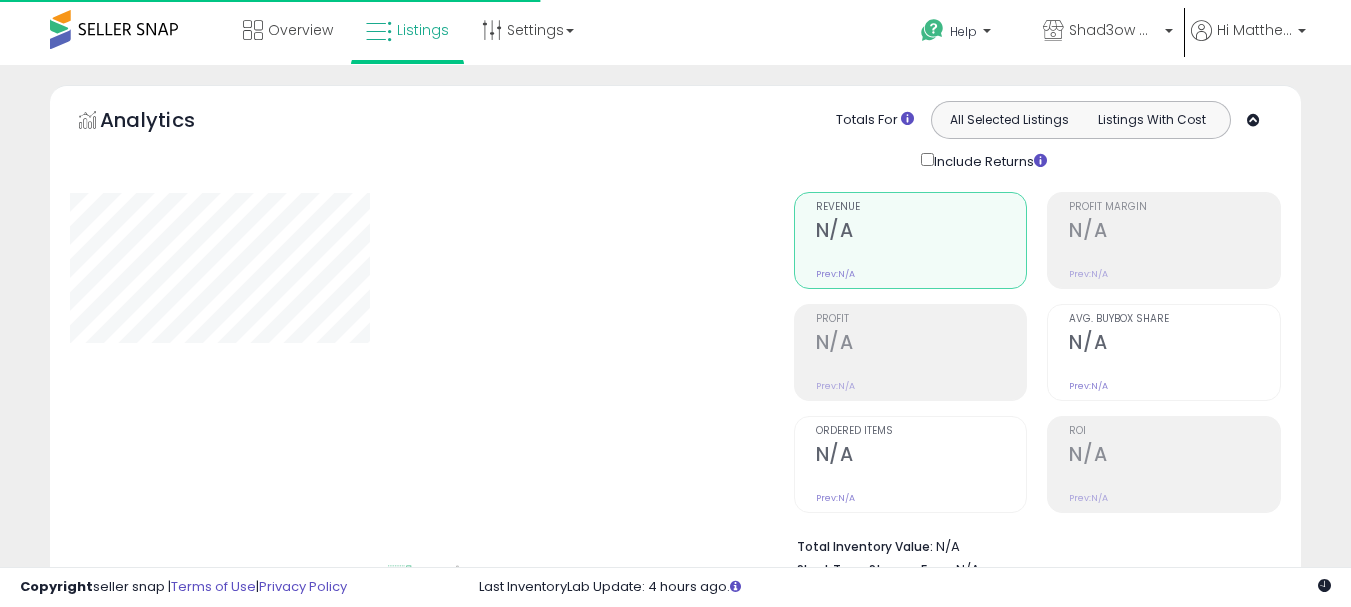 scroll, scrollTop: 0, scrollLeft: 0, axis: both 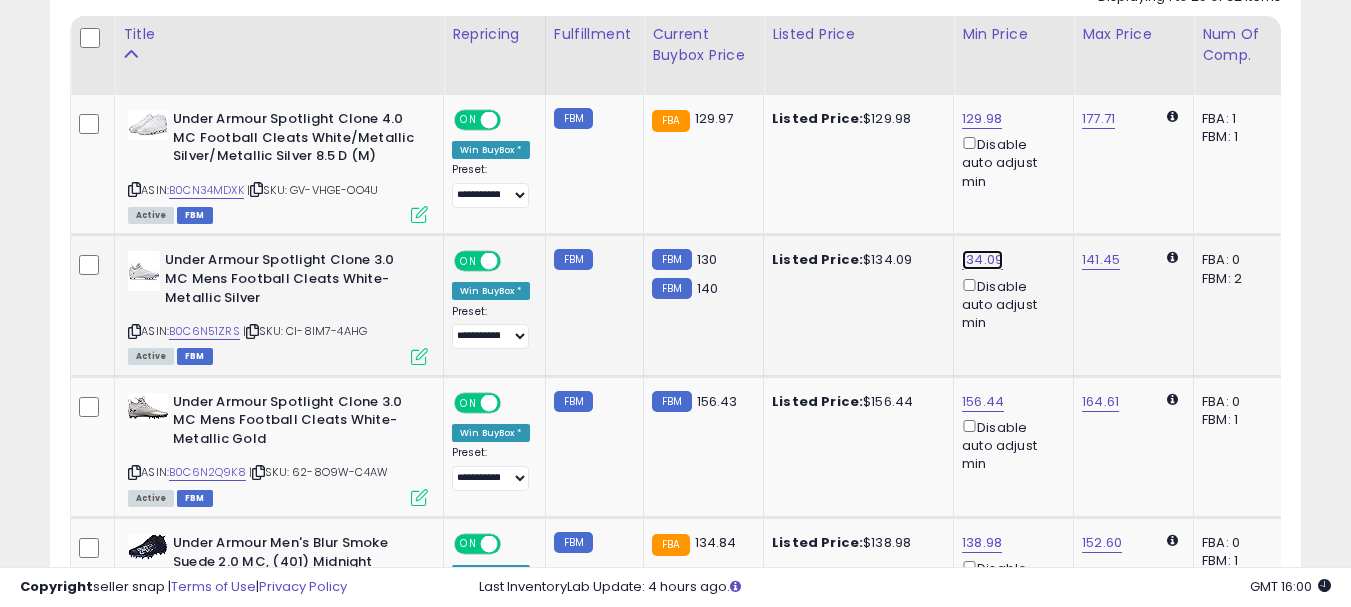 click on "134.09" at bounding box center [982, 119] 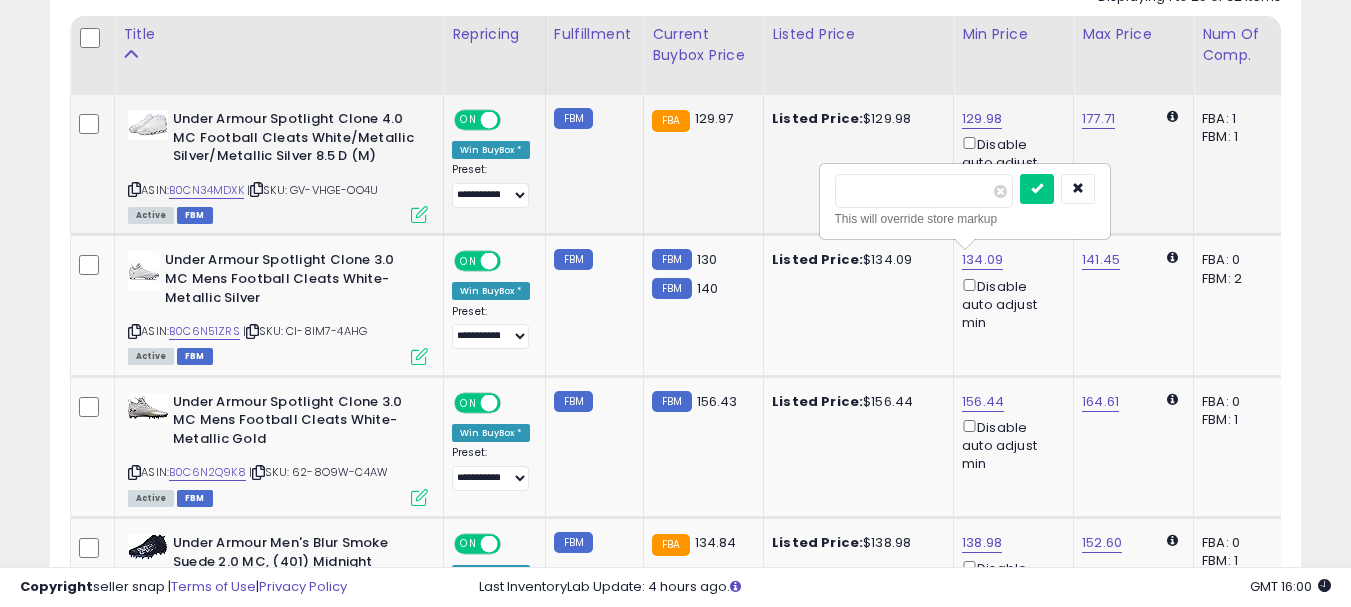 drag, startPoint x: 932, startPoint y: 187, endPoint x: 778, endPoint y: 194, distance: 154.15901 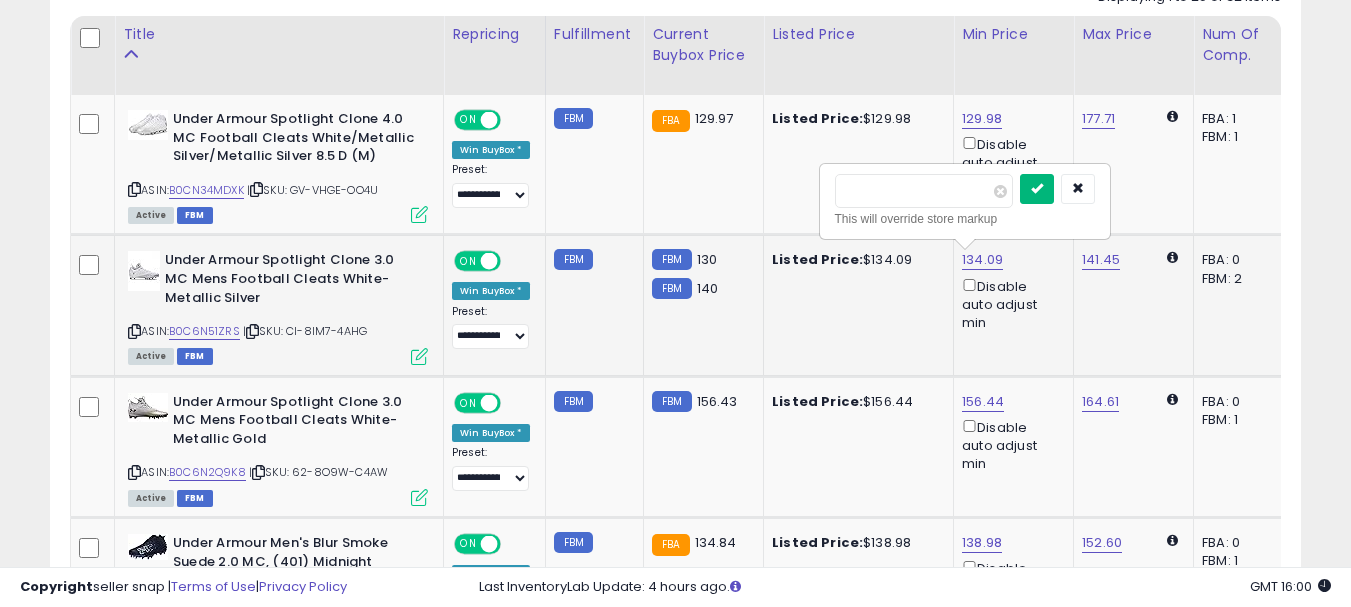 click at bounding box center [1037, 189] 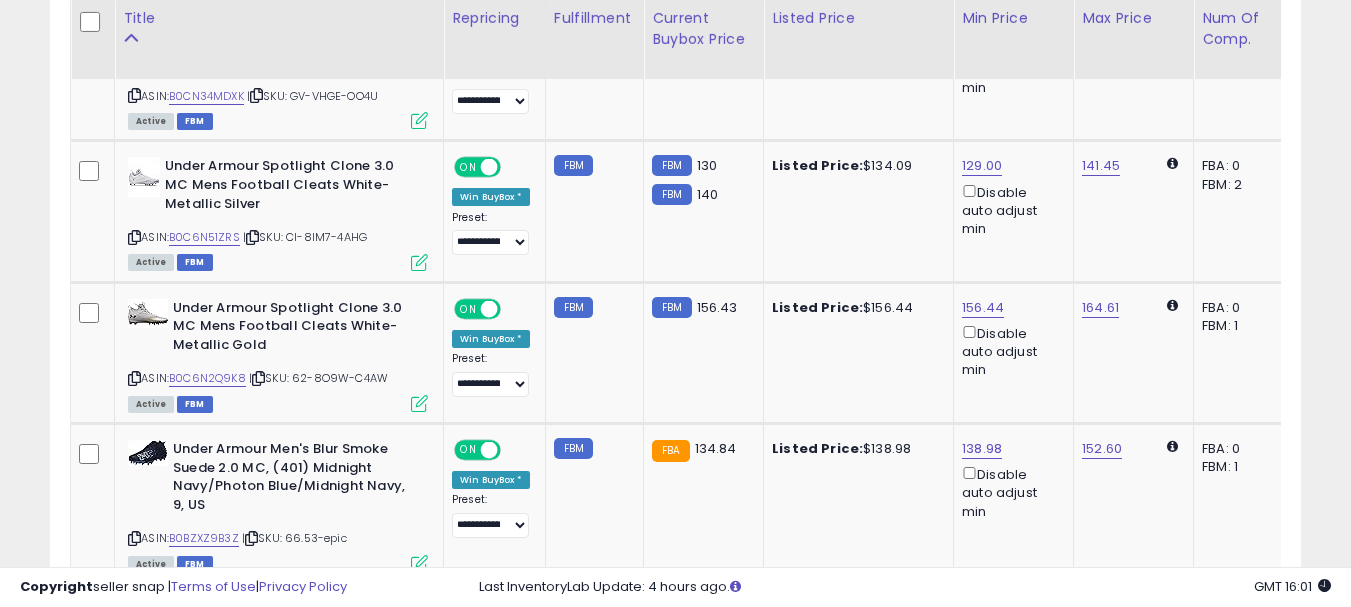 scroll, scrollTop: 1116, scrollLeft: 0, axis: vertical 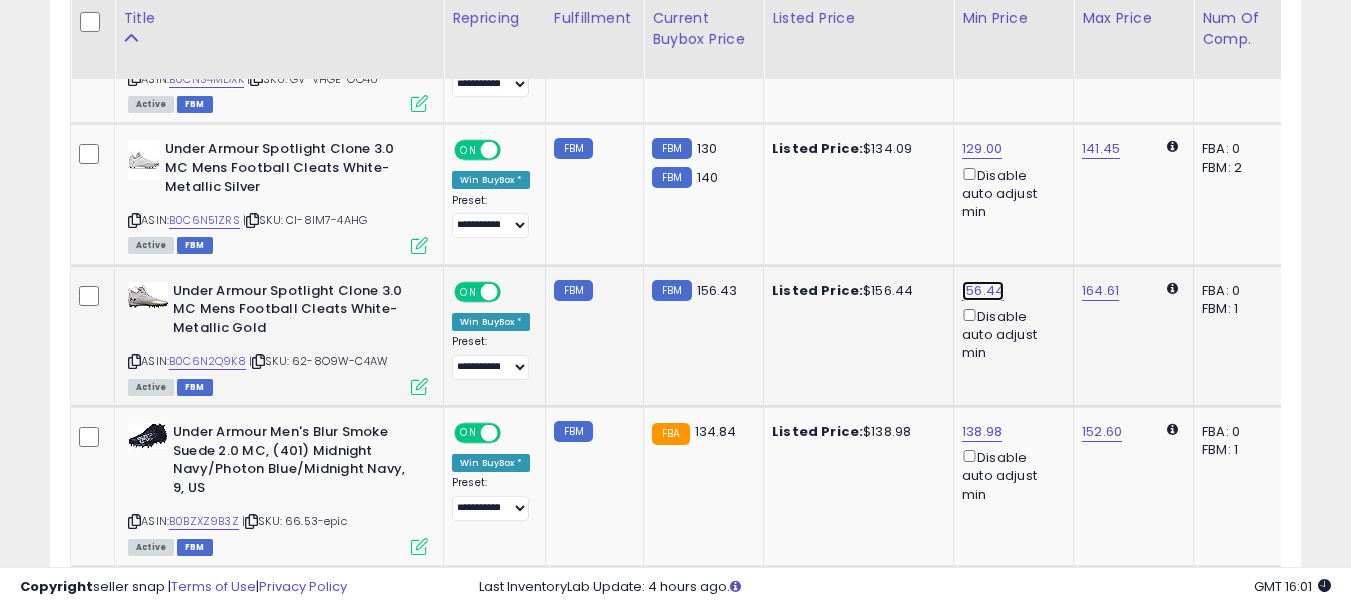 click on "156.44" at bounding box center [982, 8] 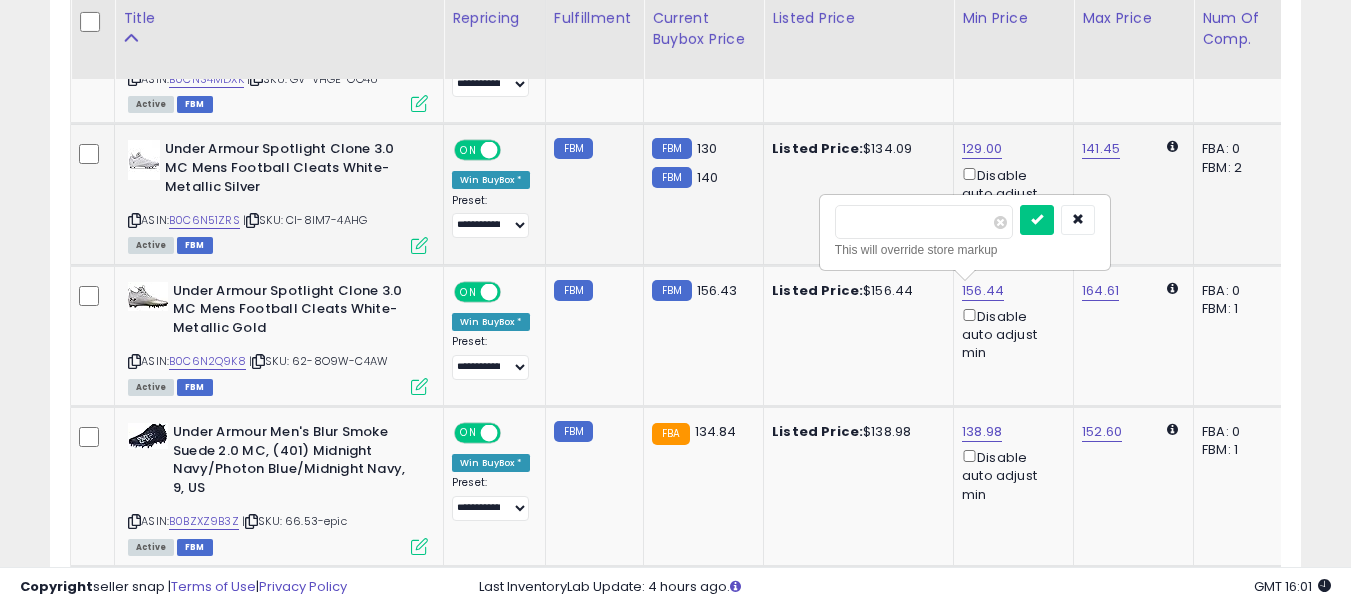 drag, startPoint x: 902, startPoint y: 217, endPoint x: 753, endPoint y: 218, distance: 149.00336 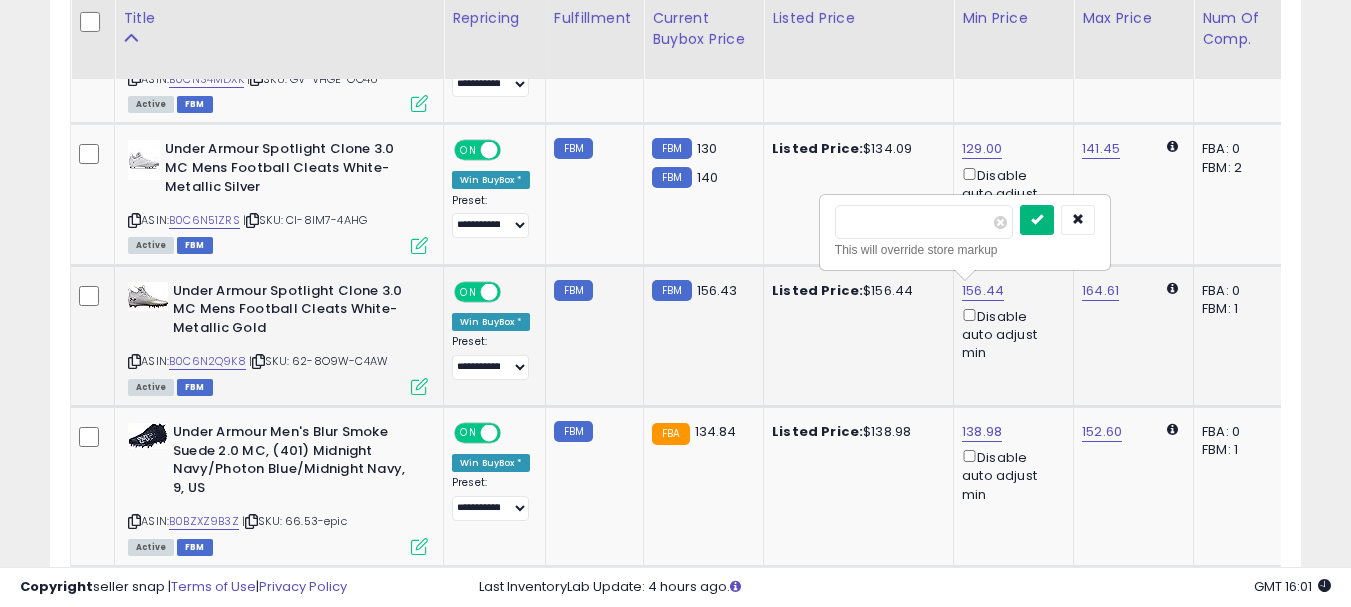 type on "***" 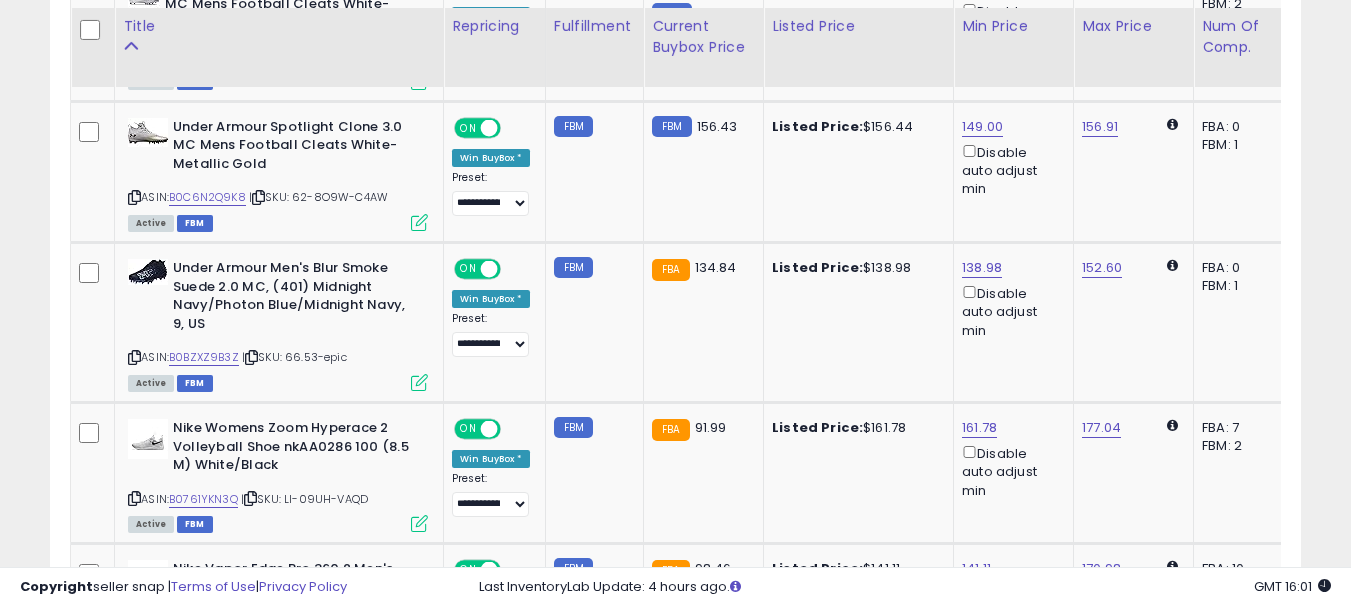 scroll, scrollTop: 1323, scrollLeft: 0, axis: vertical 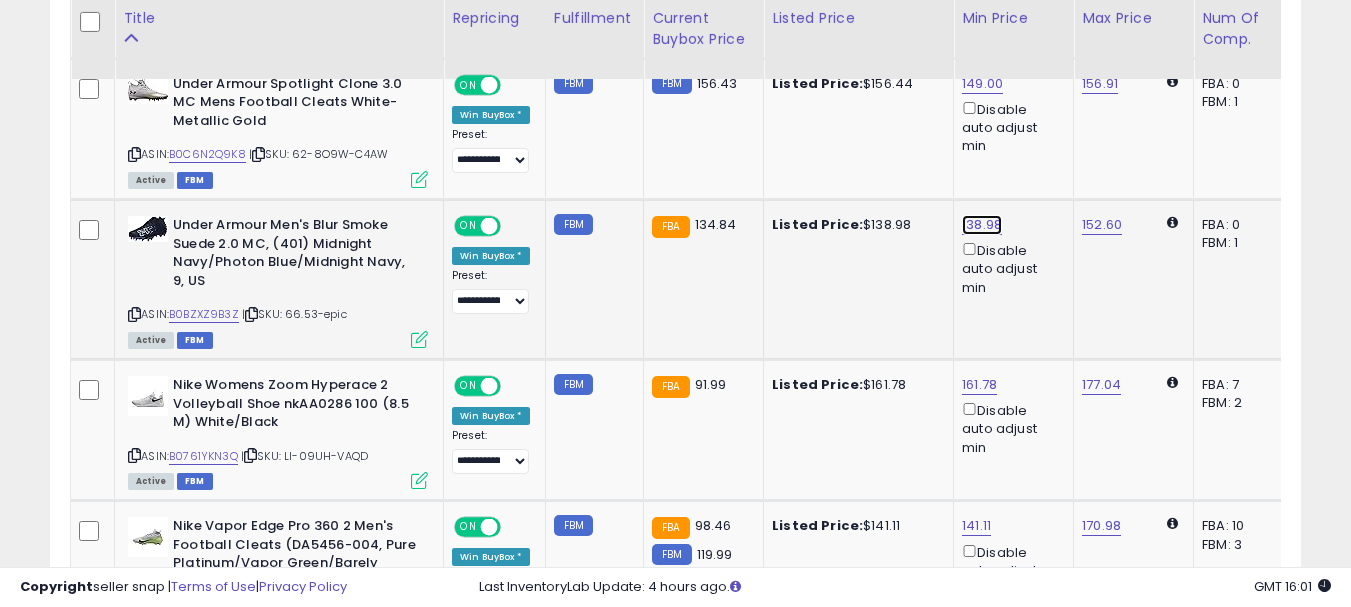 click on "138.98" at bounding box center [982, -199] 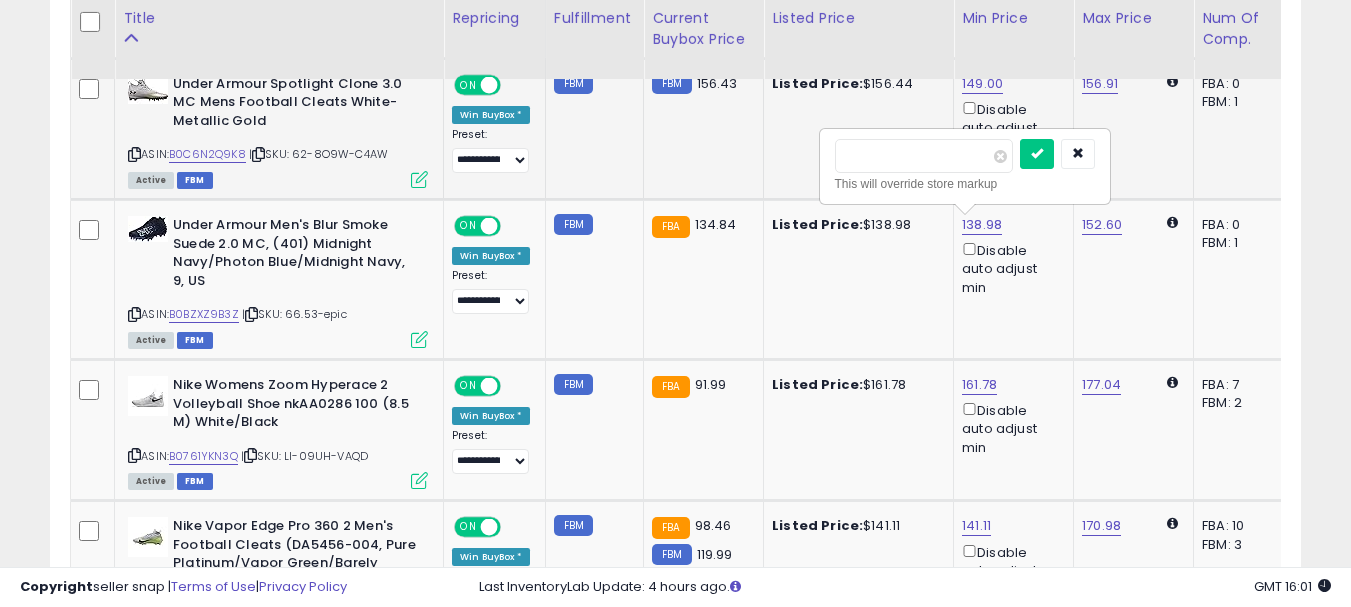 drag, startPoint x: 913, startPoint y: 158, endPoint x: 734, endPoint y: 151, distance: 179.13683 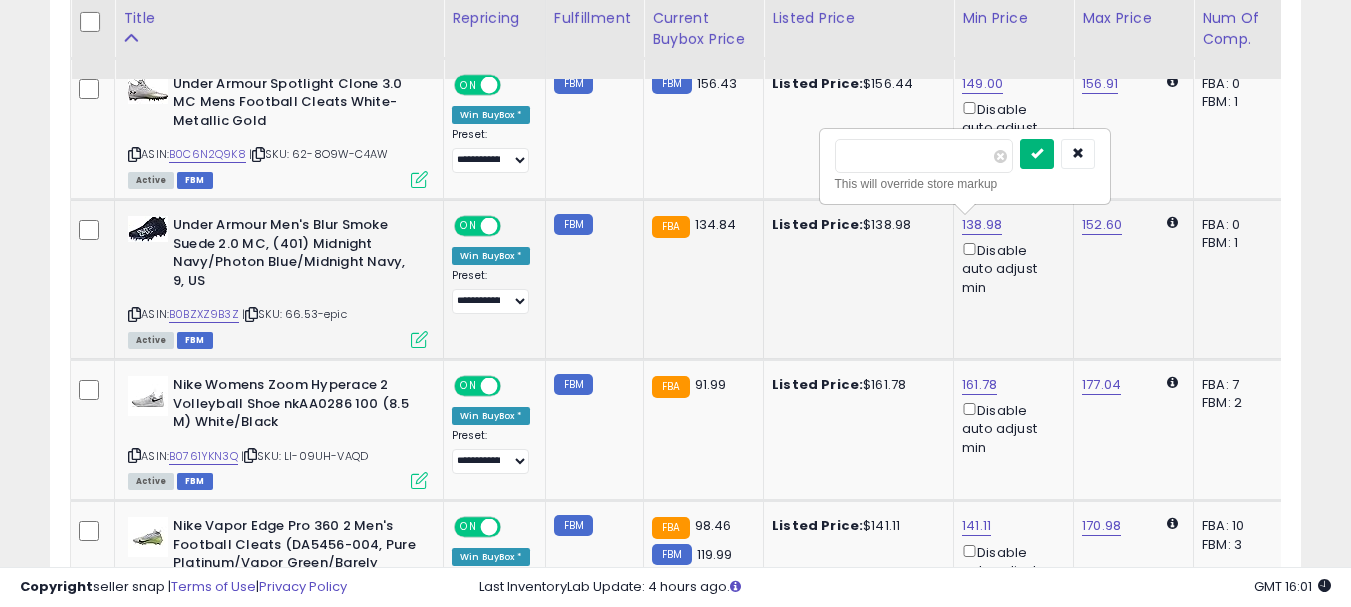 click at bounding box center [1037, 153] 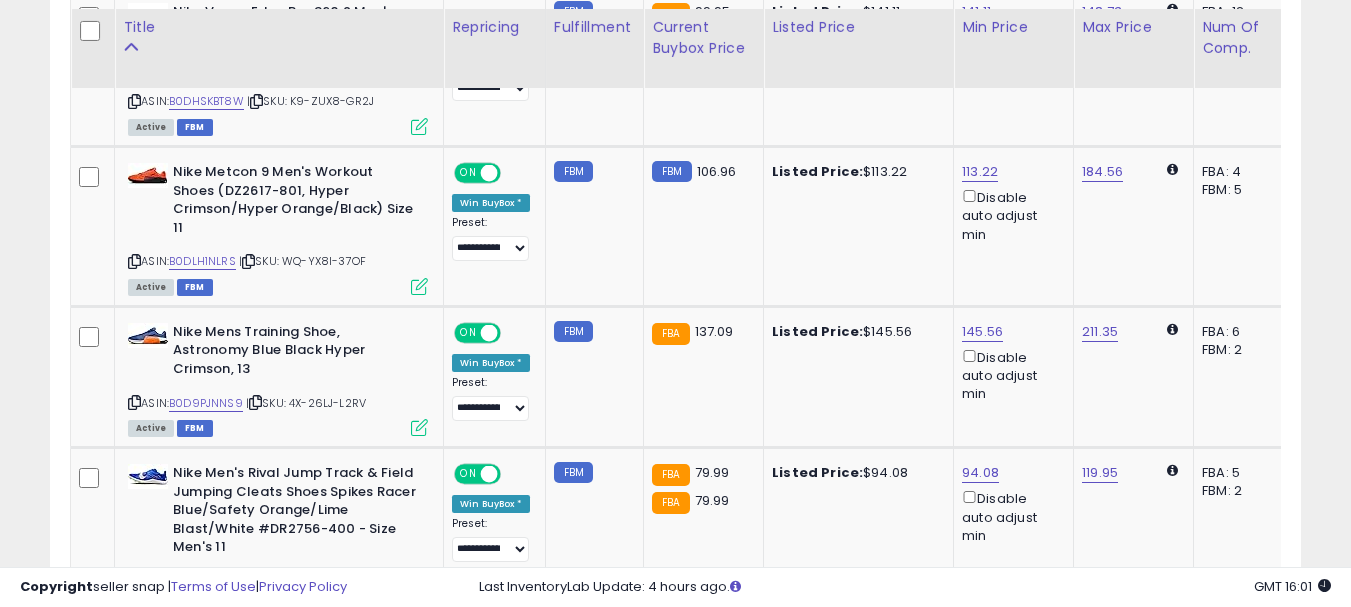 scroll, scrollTop: 2326, scrollLeft: 0, axis: vertical 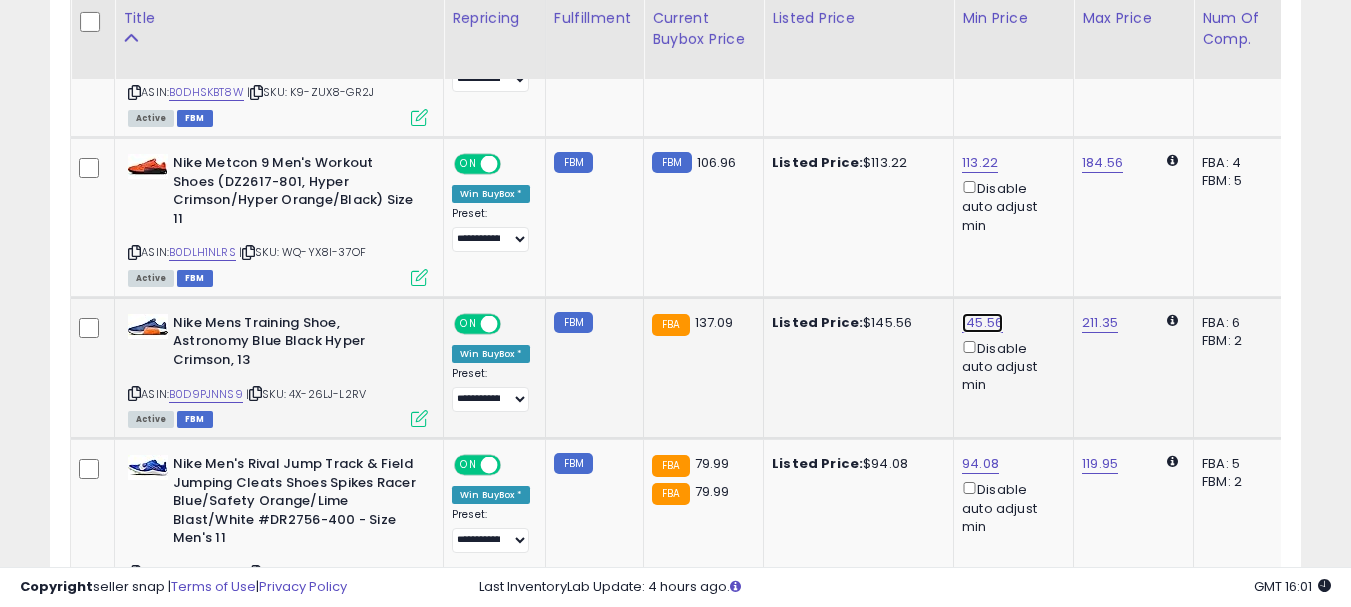 click on "145.56" at bounding box center [982, -1202] 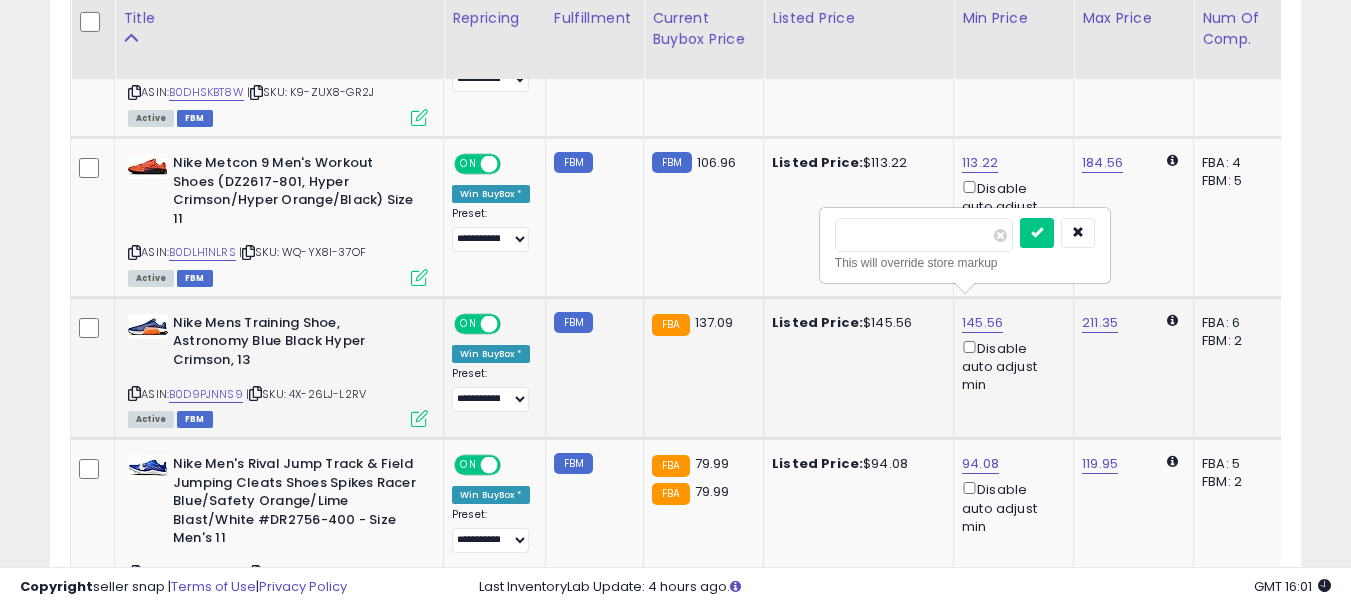 drag, startPoint x: 902, startPoint y: 239, endPoint x: 825, endPoint y: 231, distance: 77.41447 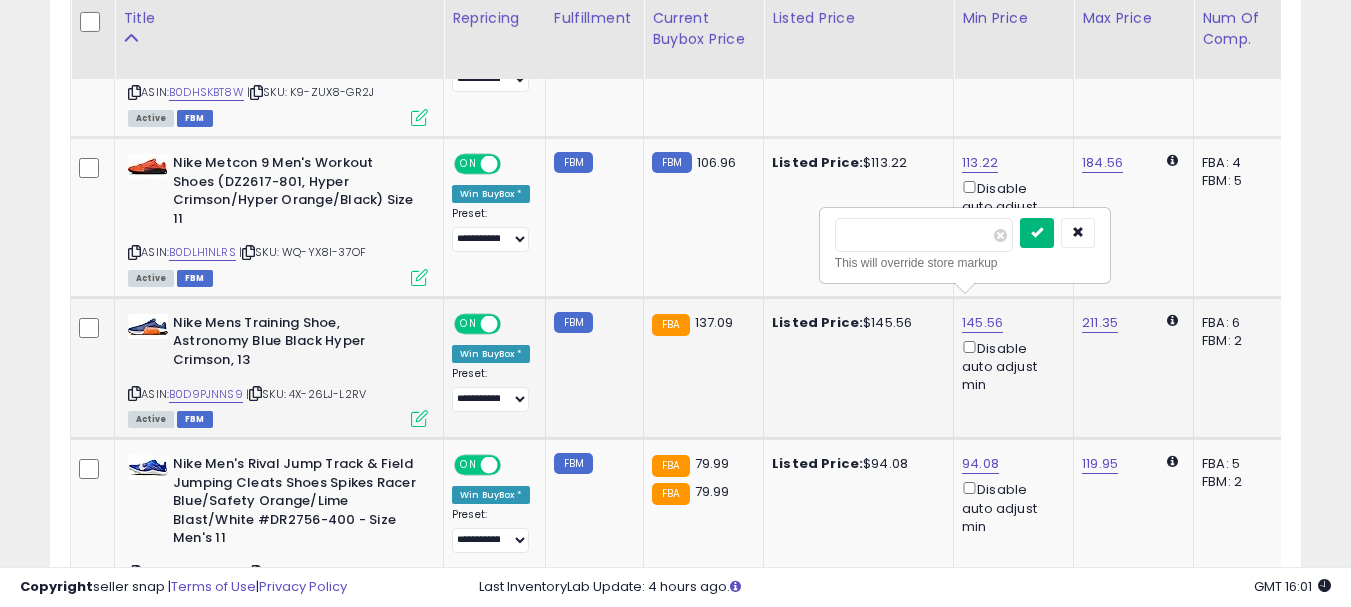 click at bounding box center [1037, 233] 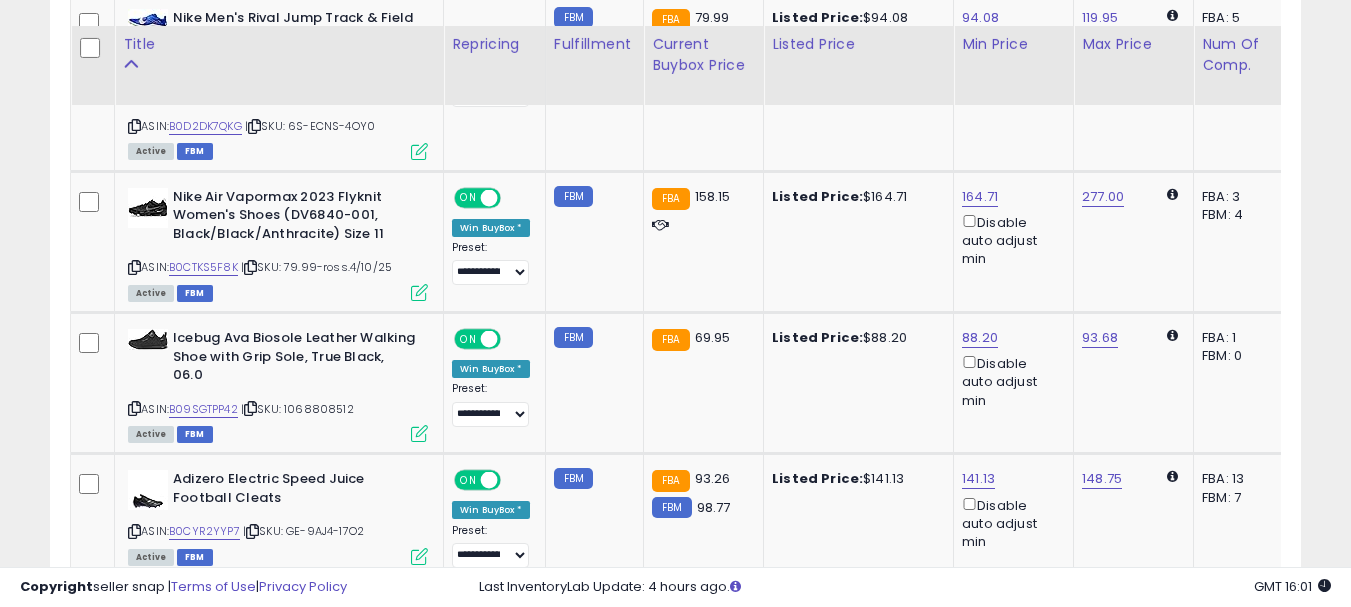 scroll, scrollTop: 2798, scrollLeft: 0, axis: vertical 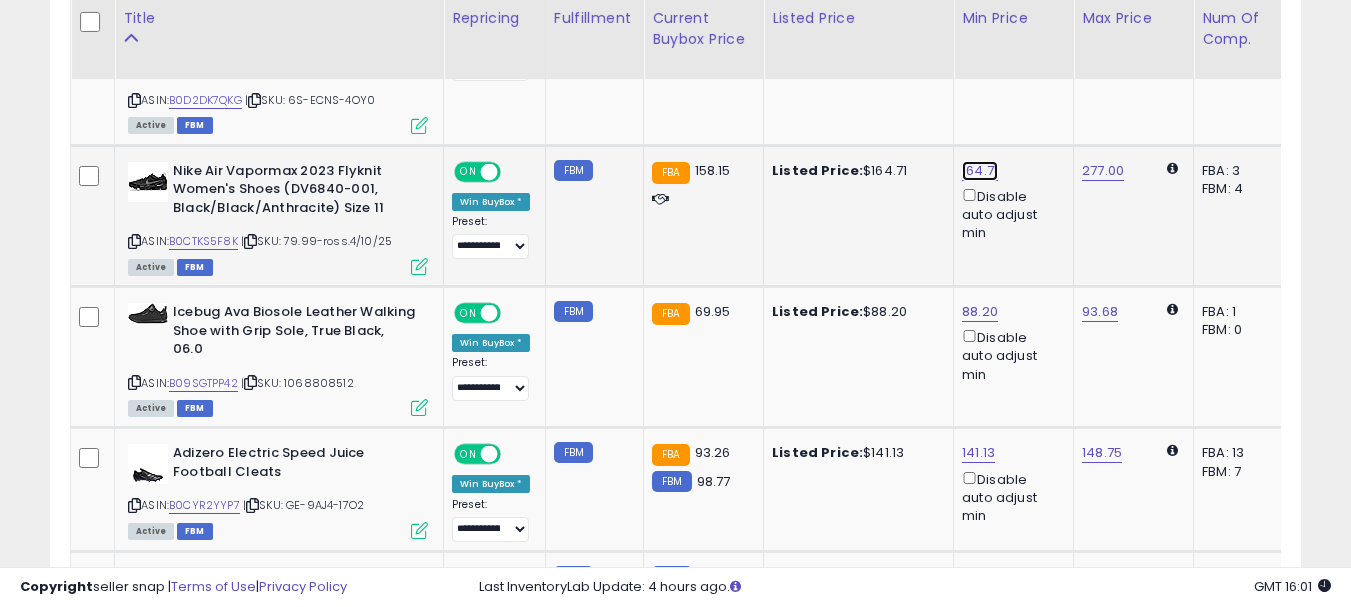 click on "164.71" at bounding box center (982, -1674) 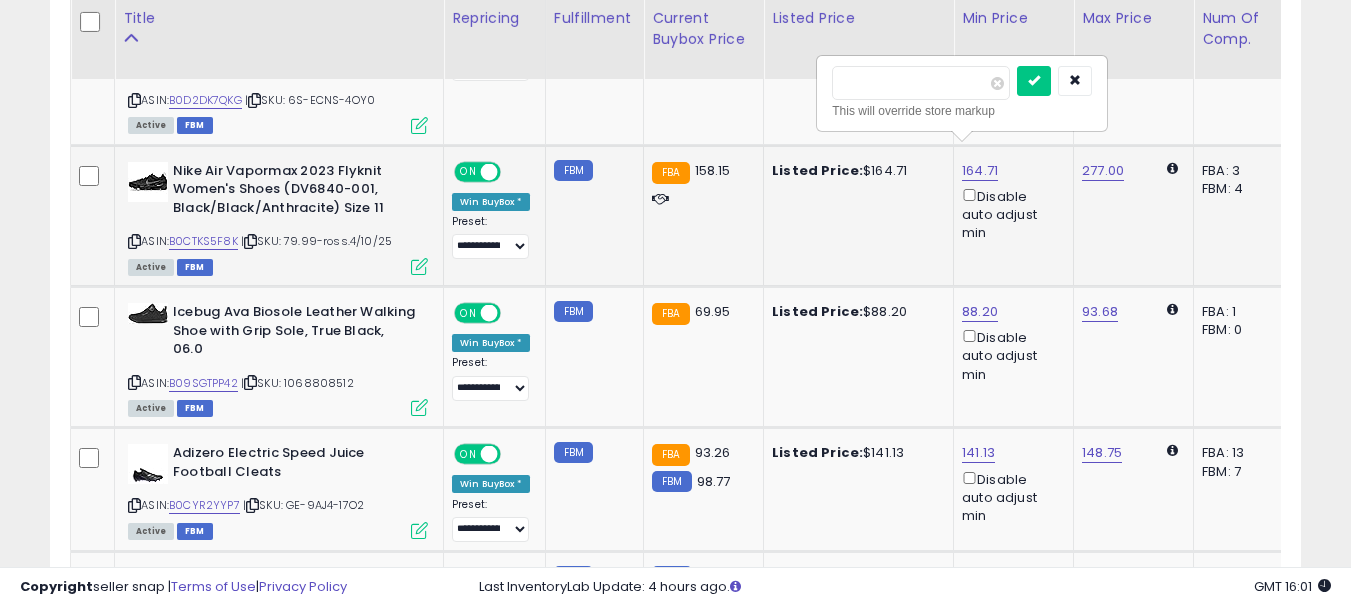 drag, startPoint x: 930, startPoint y: 89, endPoint x: 826, endPoint y: 76, distance: 104.80935 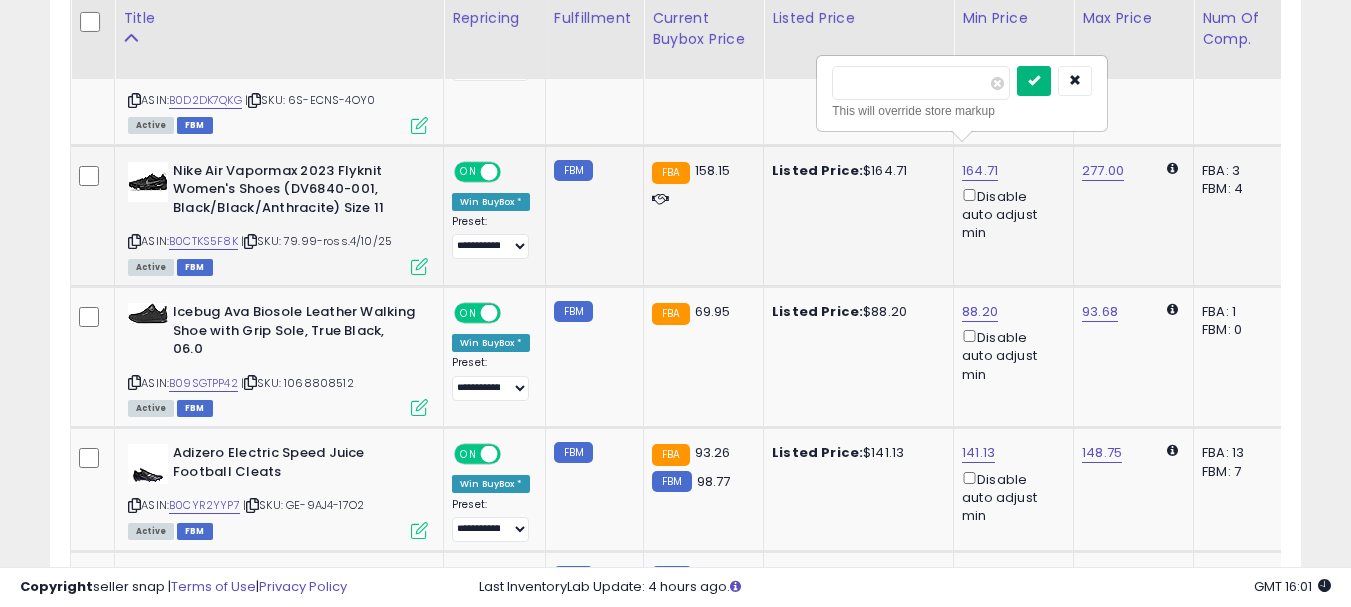 click at bounding box center (1034, 81) 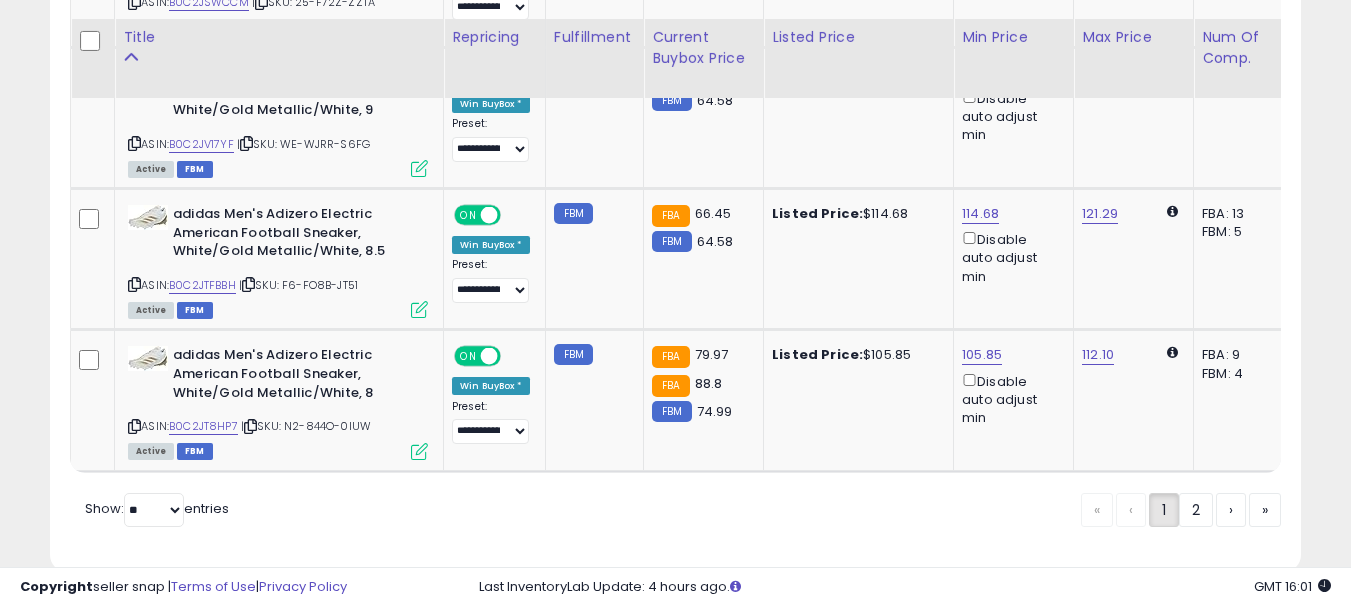 scroll, scrollTop: 4294, scrollLeft: 0, axis: vertical 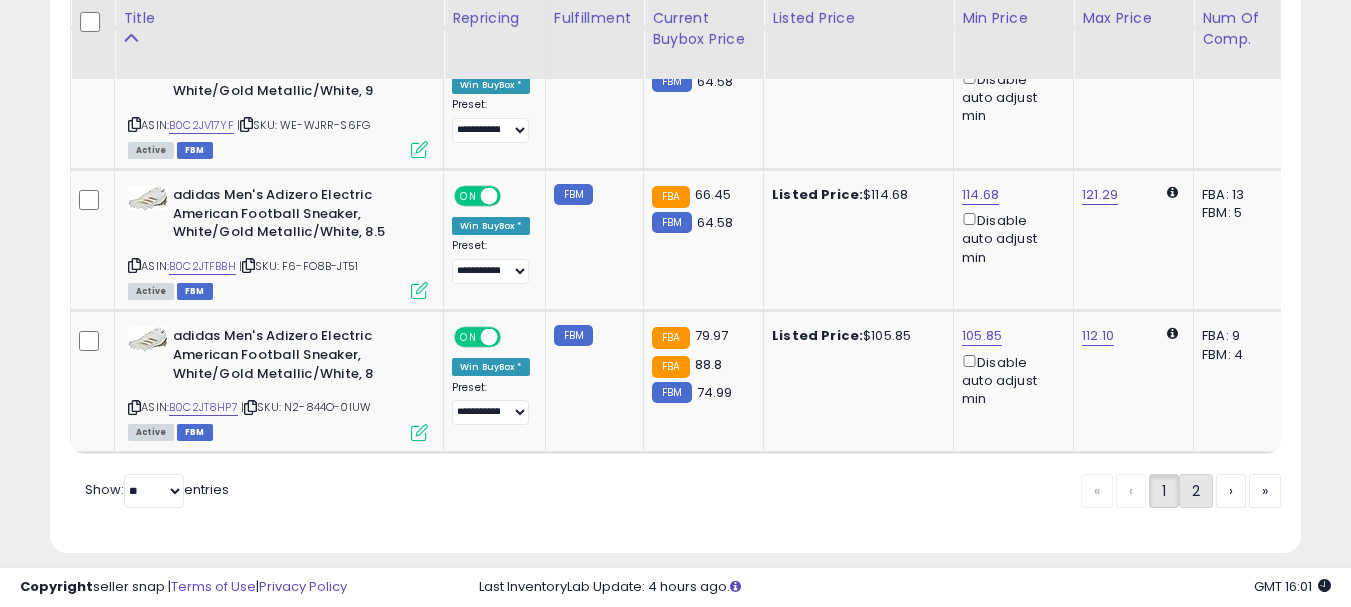 click on "2" 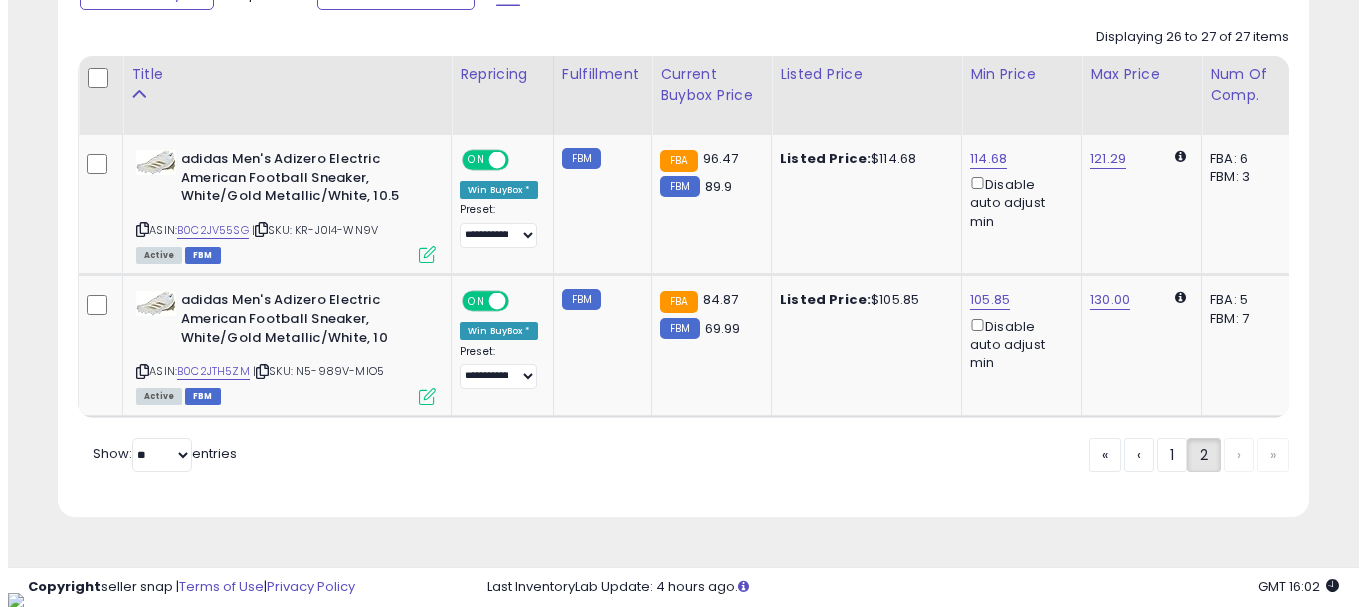 scroll, scrollTop: 295, scrollLeft: 0, axis: vertical 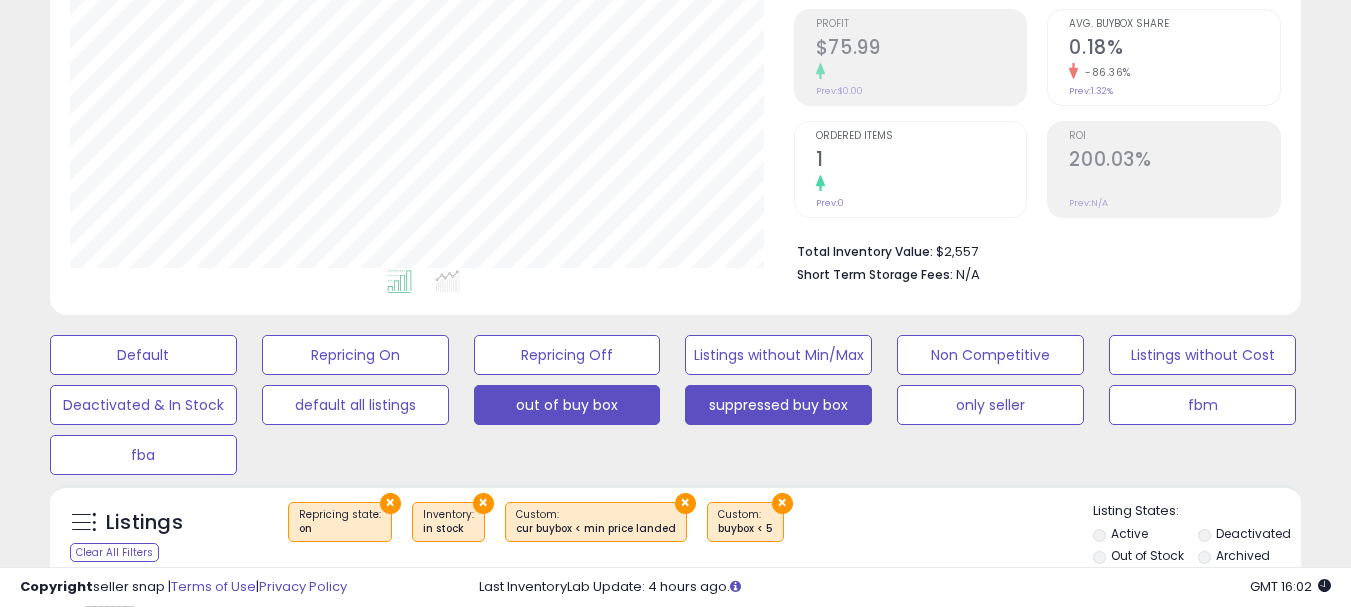 click on "suppressed buy box" at bounding box center [143, 355] 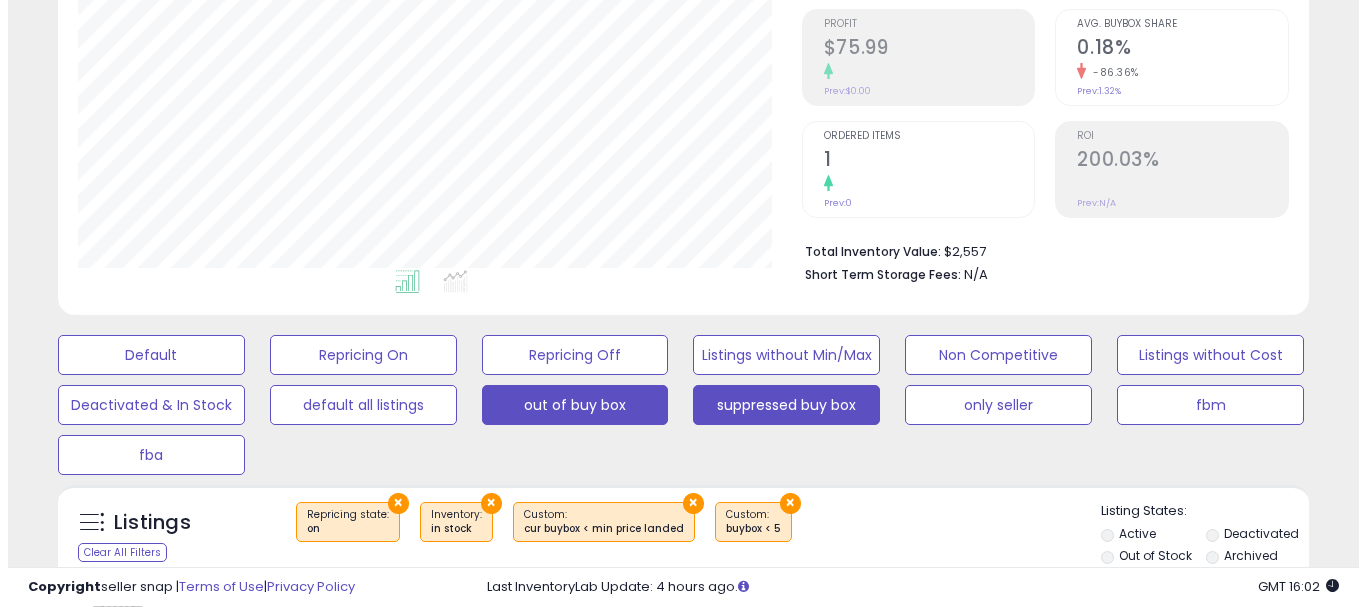 scroll, scrollTop: 999590, scrollLeft: 999267, axis: both 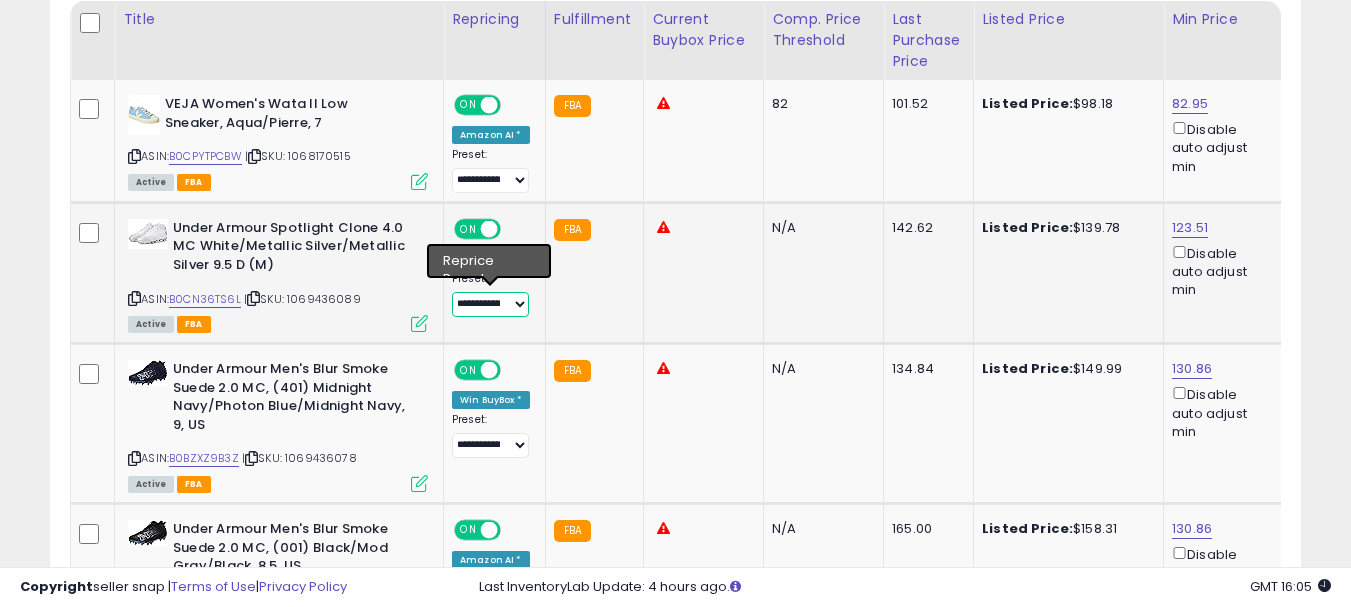 click on "**********" at bounding box center [490, 304] 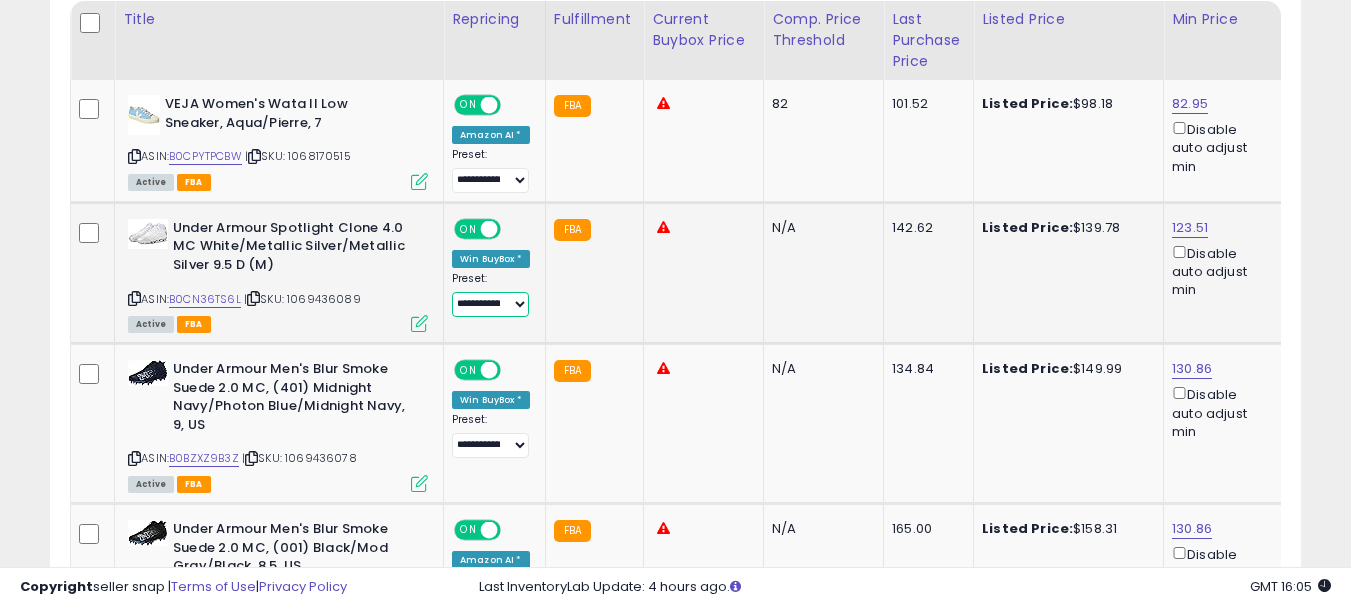 select on "**********" 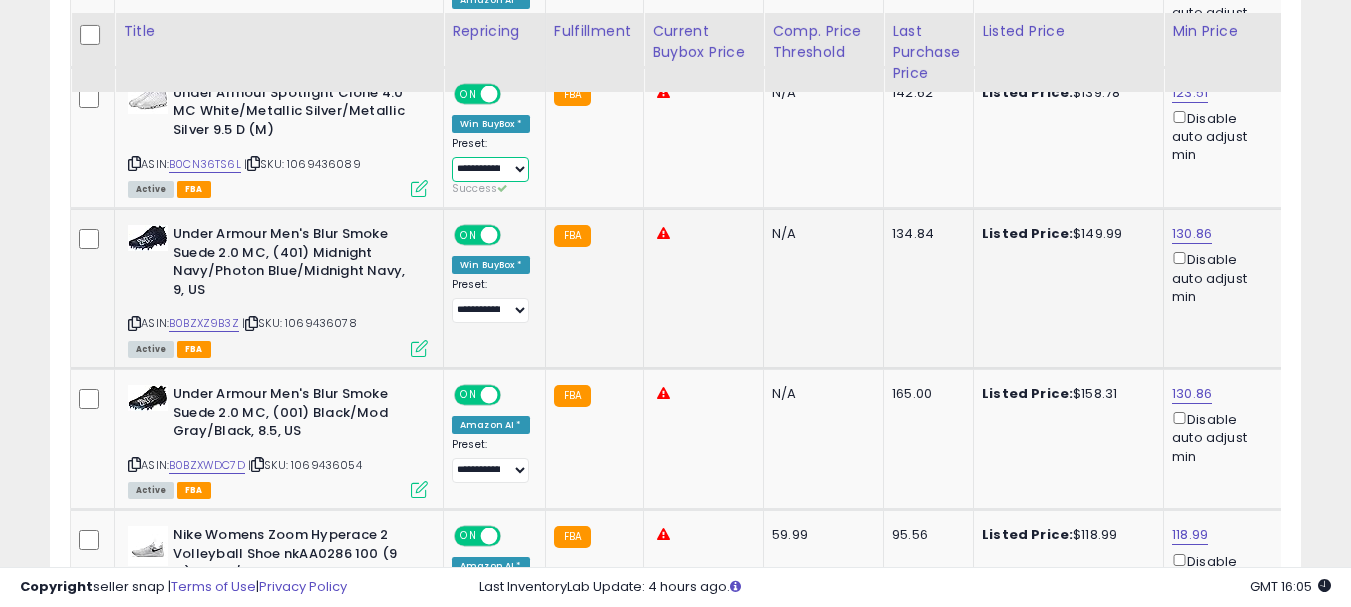 scroll, scrollTop: 1168, scrollLeft: 0, axis: vertical 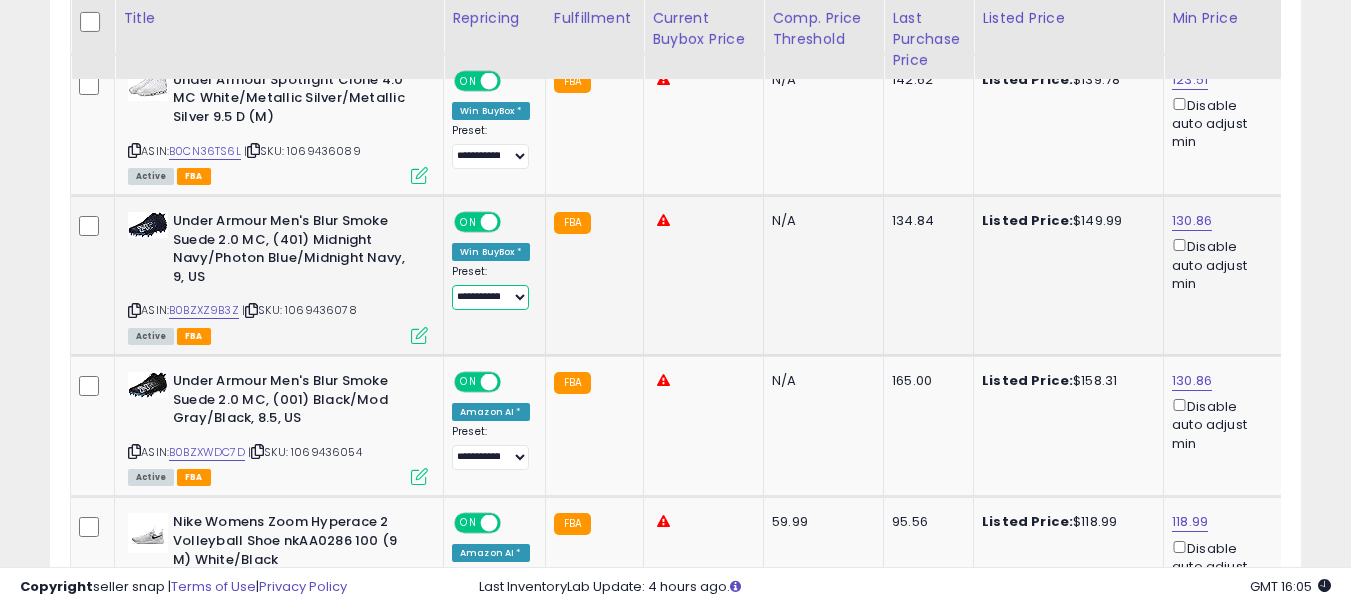 click on "**********" at bounding box center (490, 297) 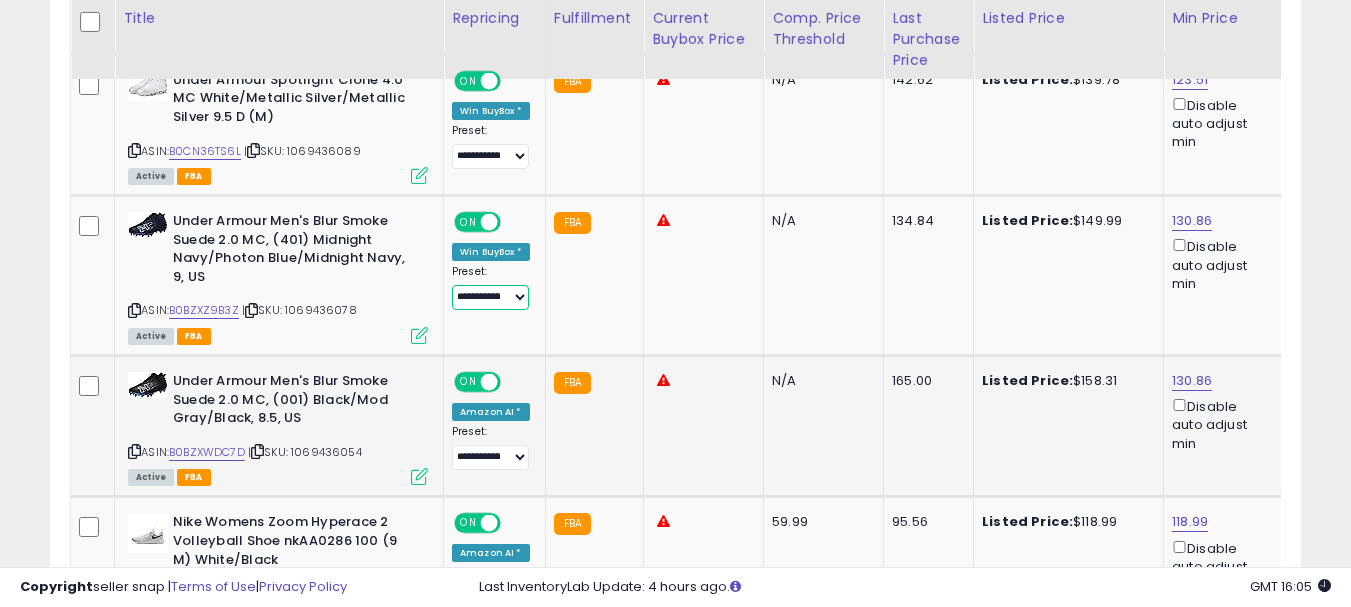 select on "**********" 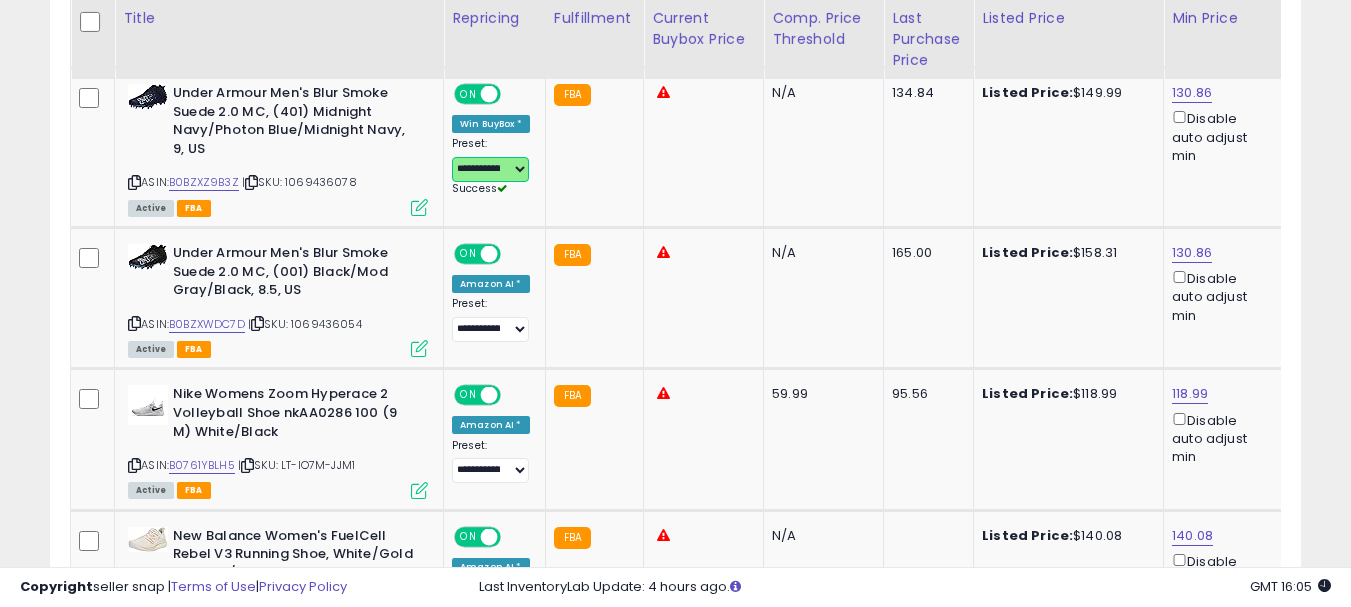 scroll, scrollTop: 1329, scrollLeft: 0, axis: vertical 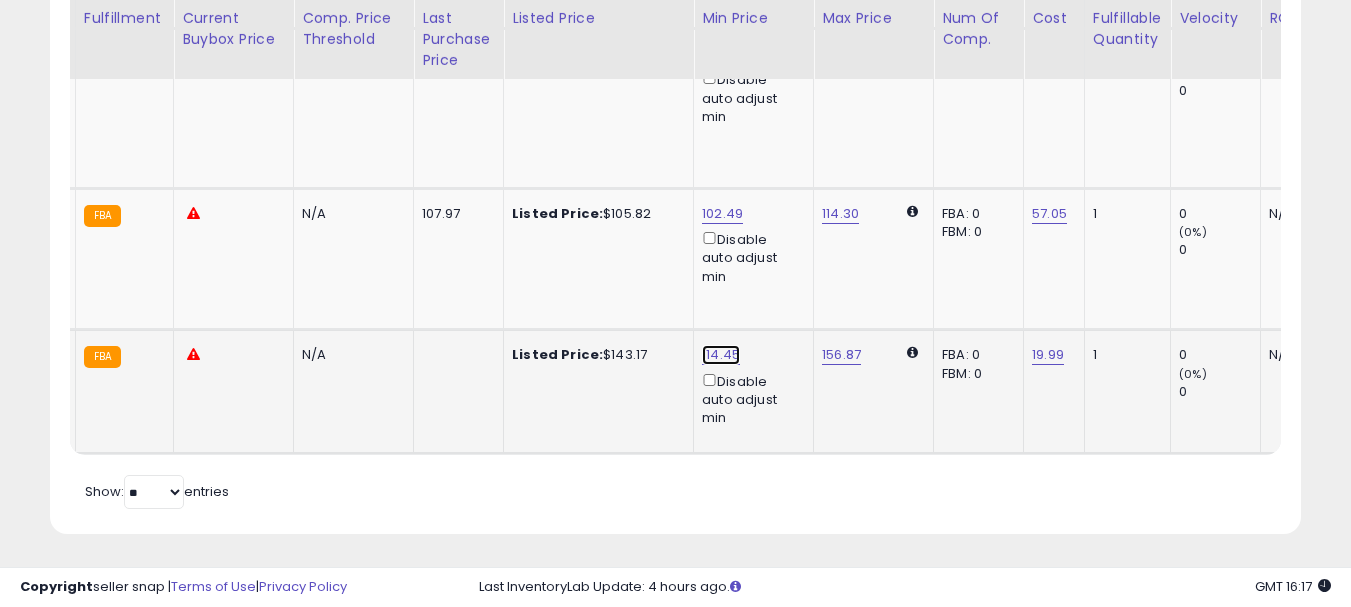 click on "114.45" at bounding box center (720, -2105) 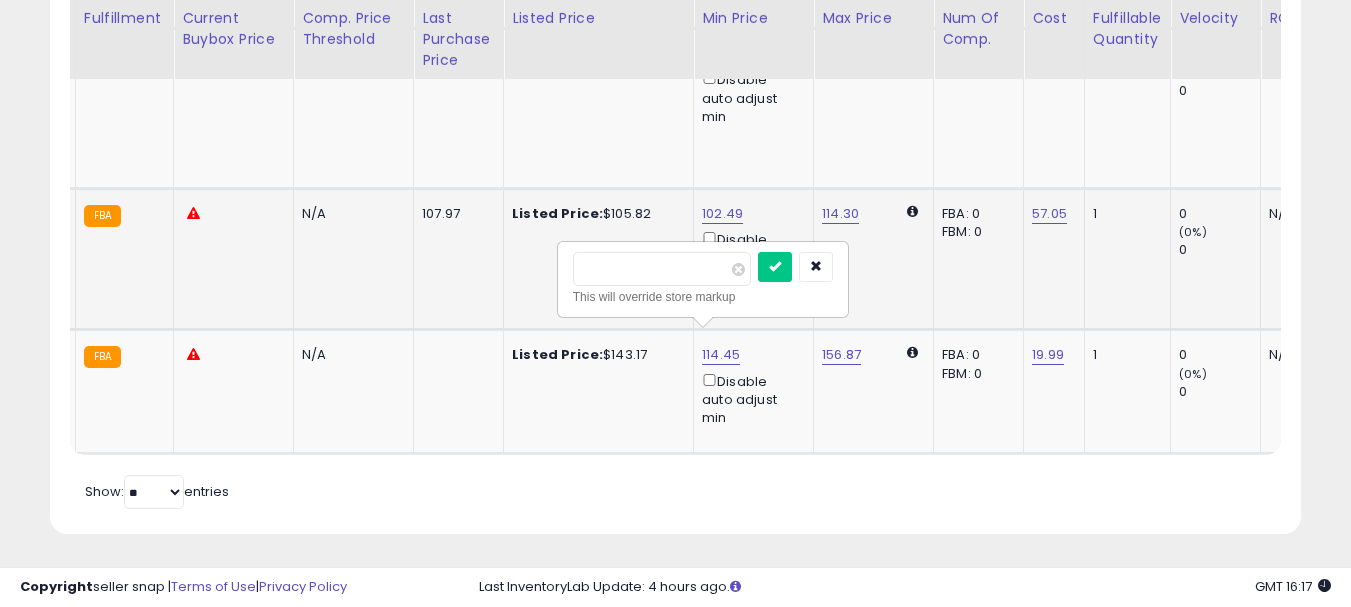 drag, startPoint x: 682, startPoint y: 278, endPoint x: 525, endPoint y: 243, distance: 160.85397 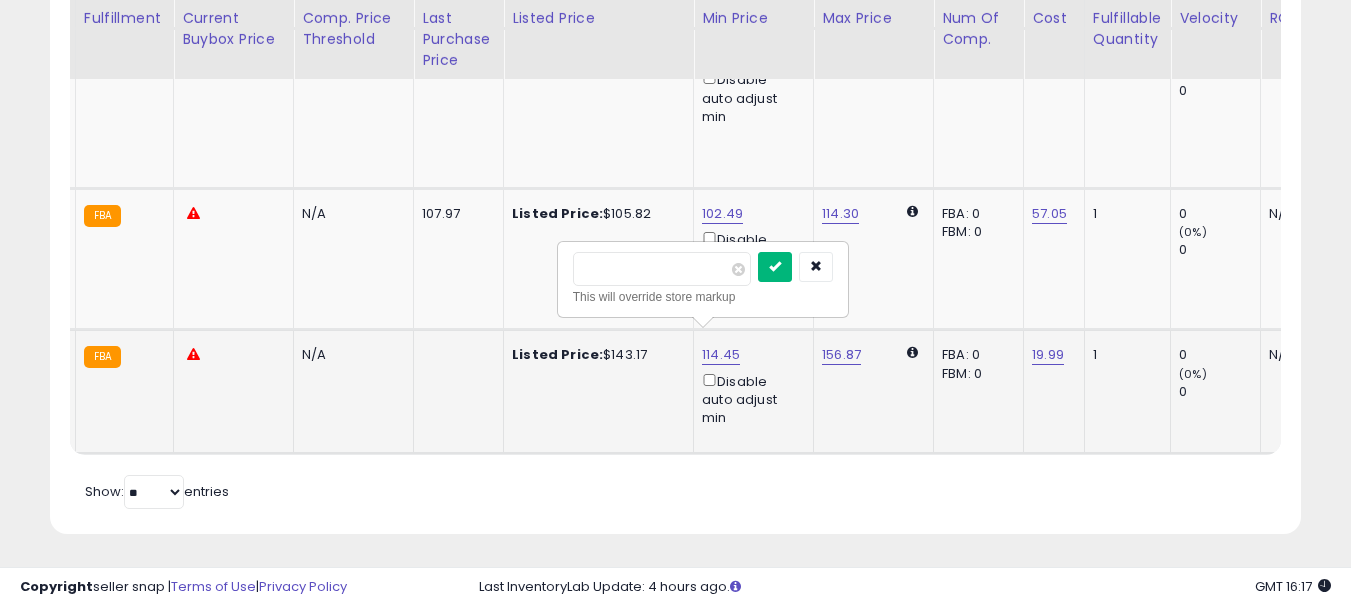 click at bounding box center (775, 267) 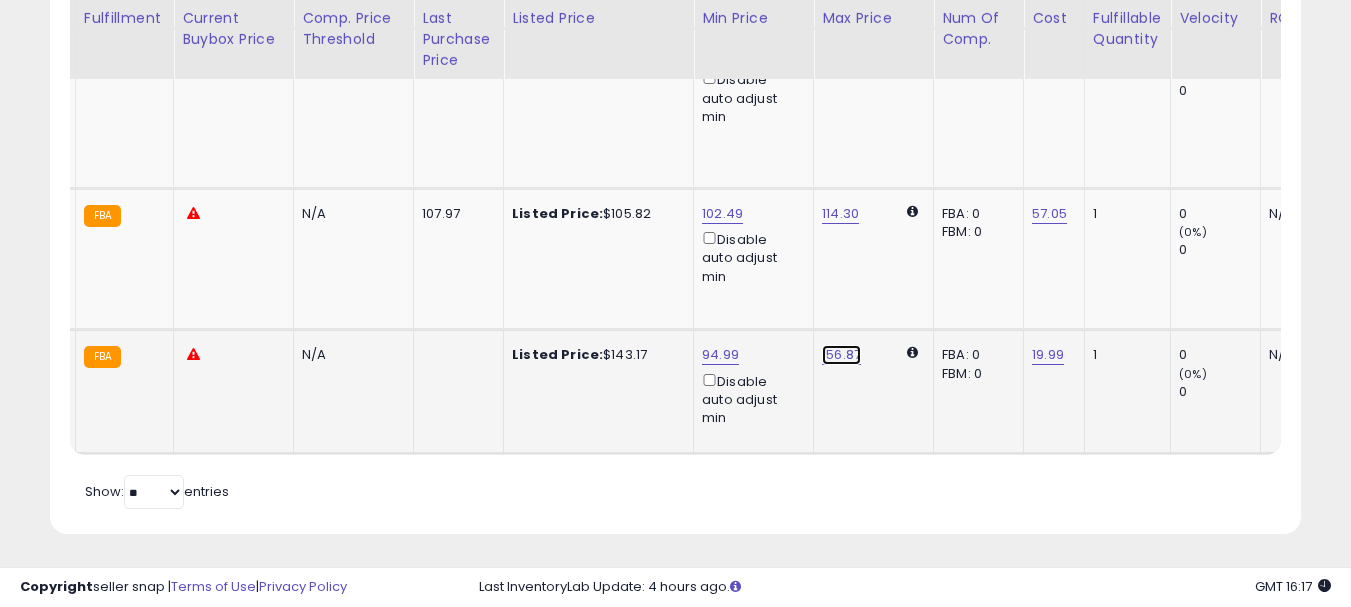 click on "156.87" at bounding box center (841, -2105) 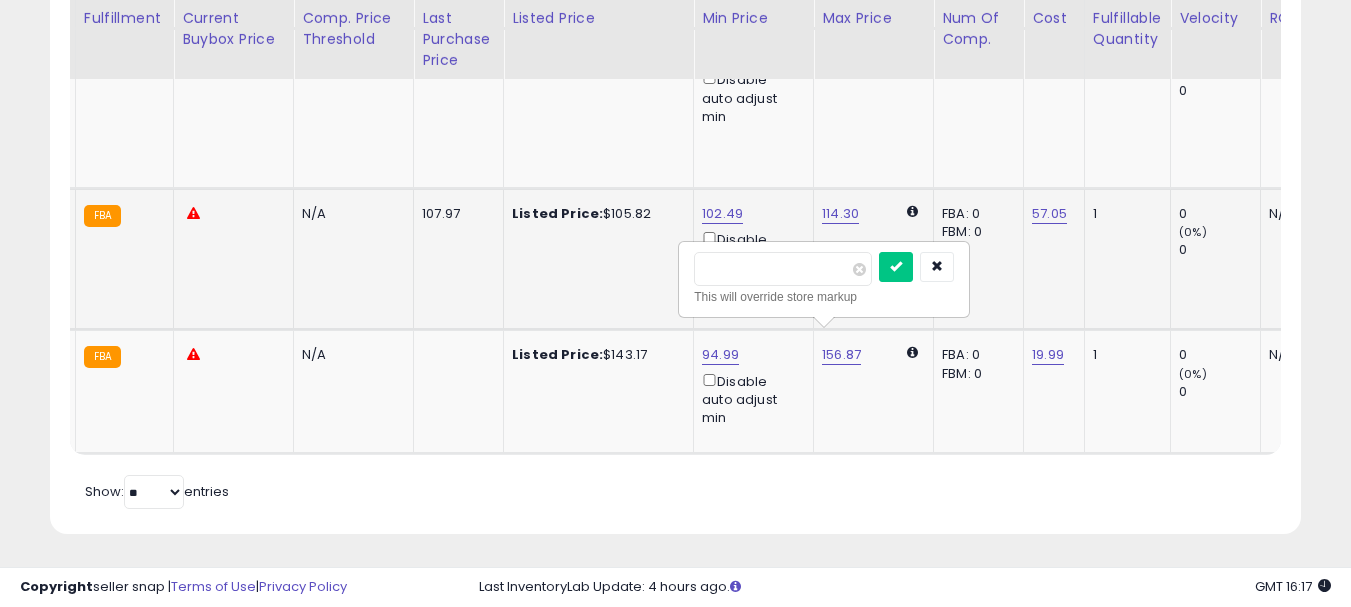 drag, startPoint x: 702, startPoint y: 267, endPoint x: 617, endPoint y: 266, distance: 85.00588 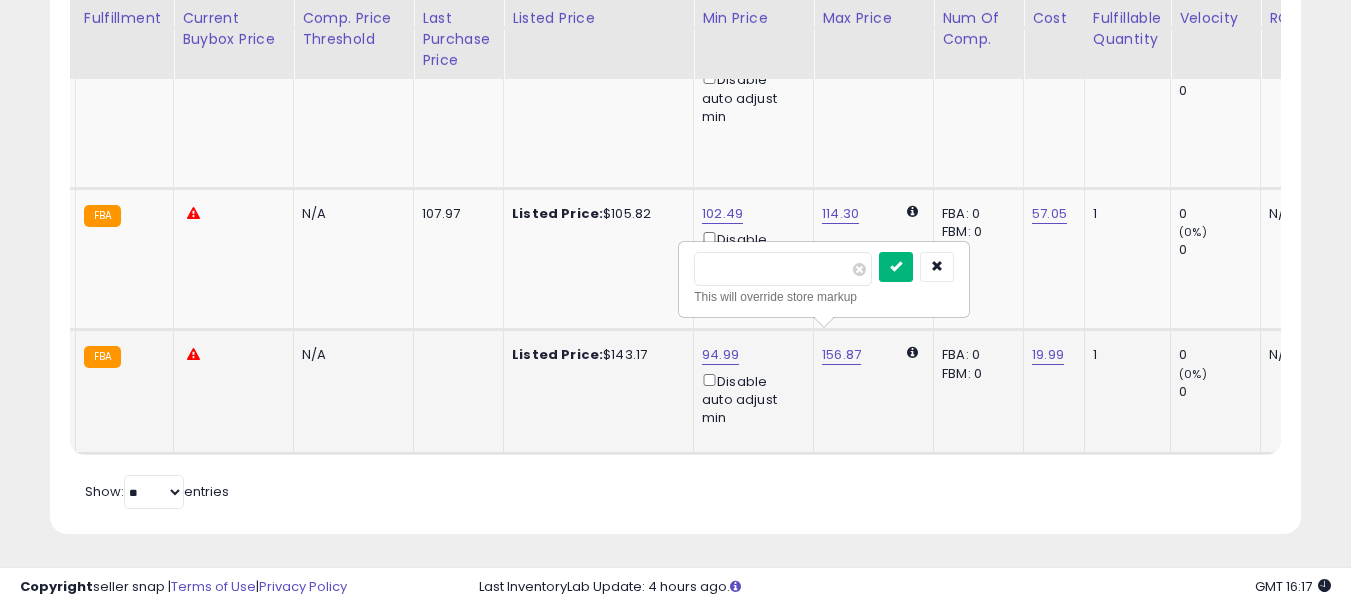 click at bounding box center (896, 267) 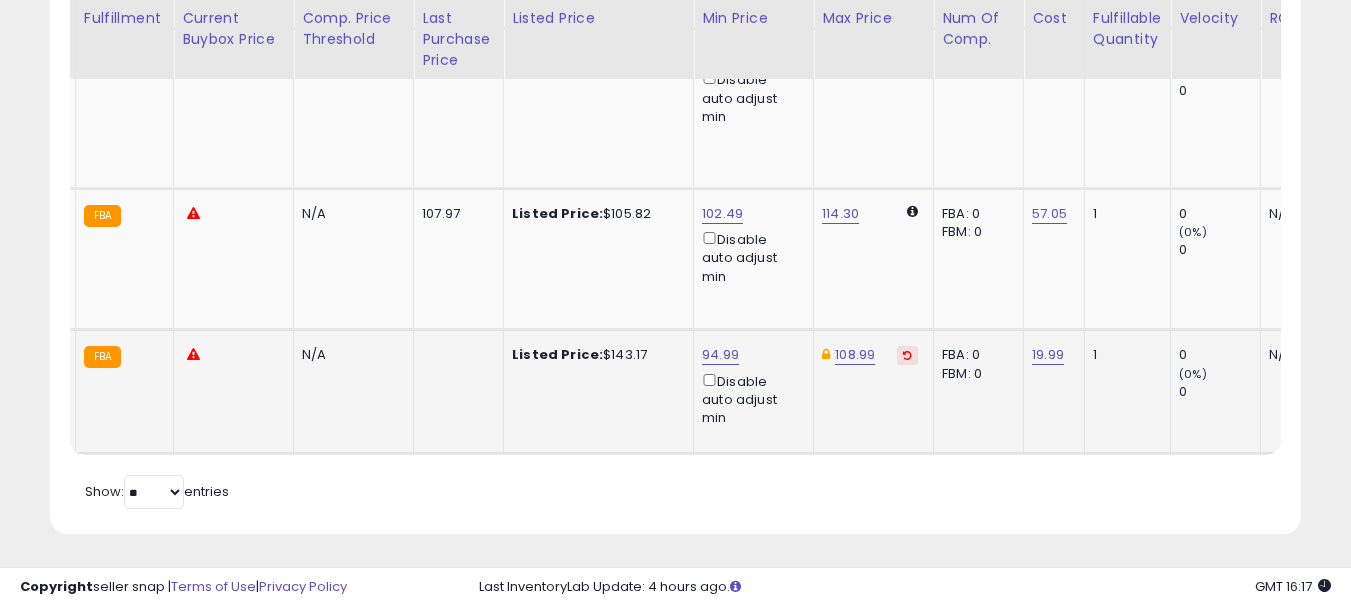 scroll, scrollTop: 0, scrollLeft: 440, axis: horizontal 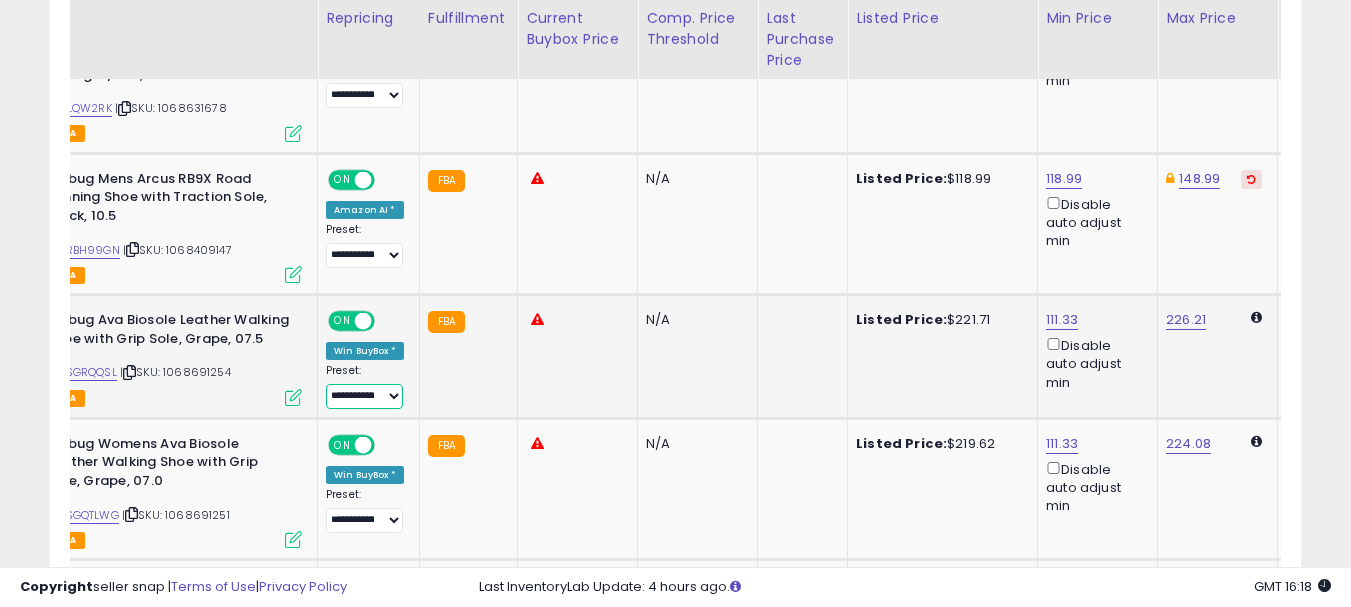 click on "**********" at bounding box center (364, 396) 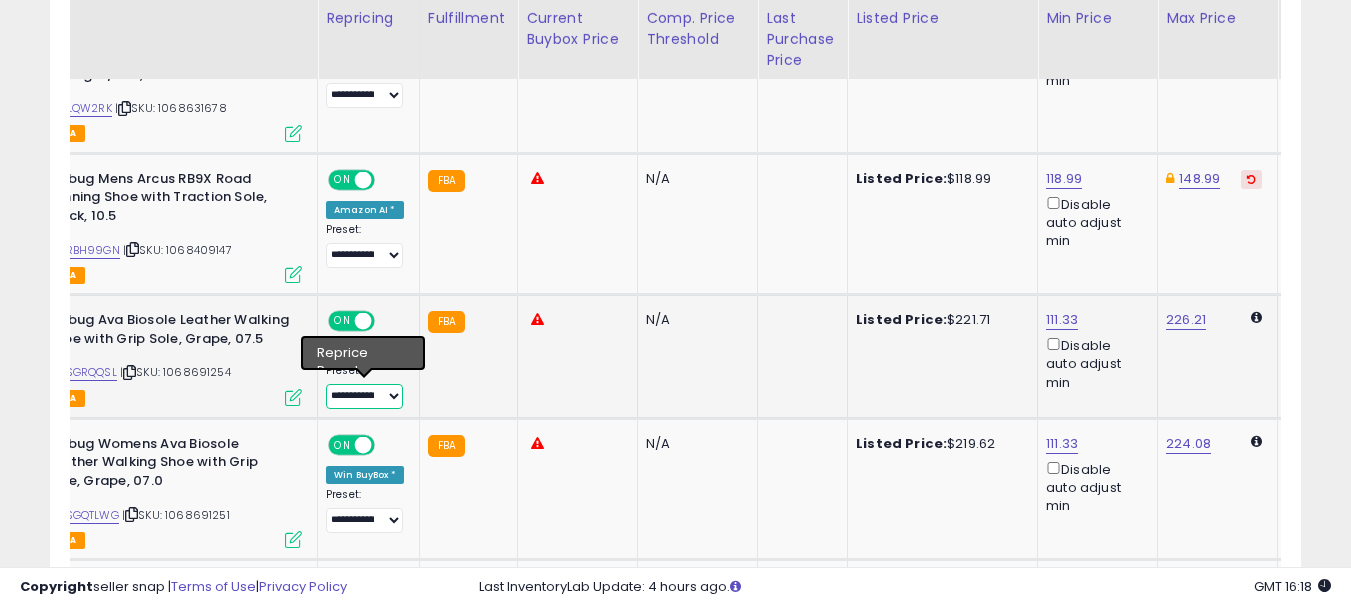 select on "**********" 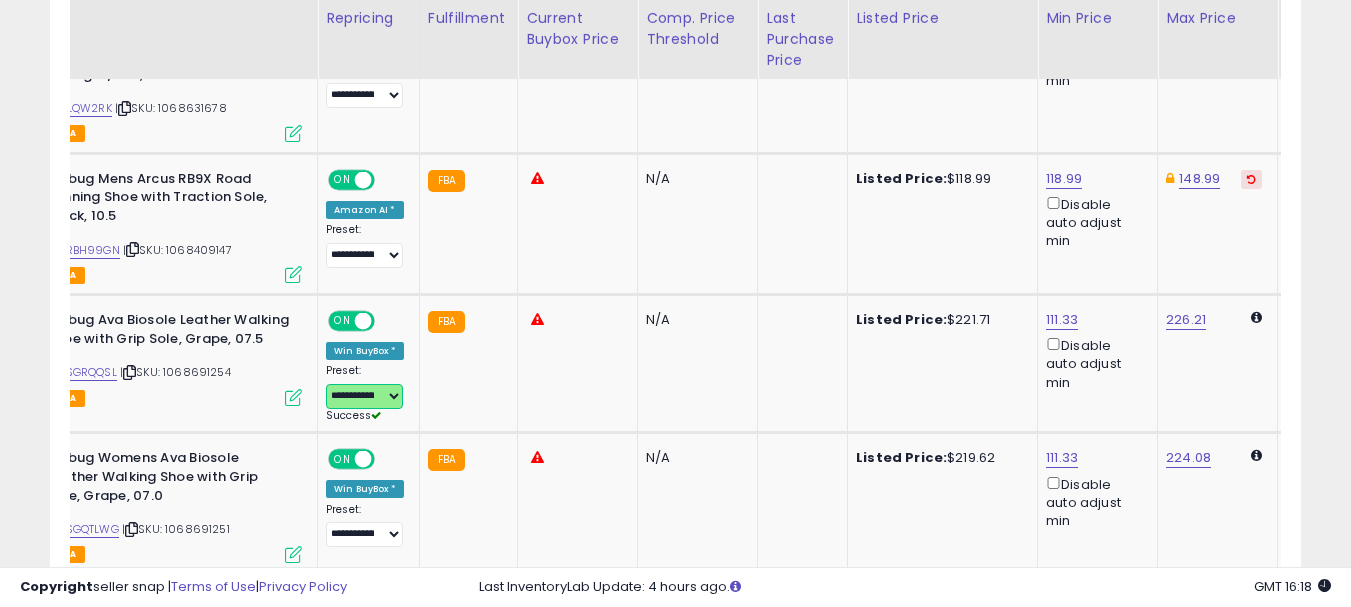 scroll, scrollTop: 0, scrollLeft: 0, axis: both 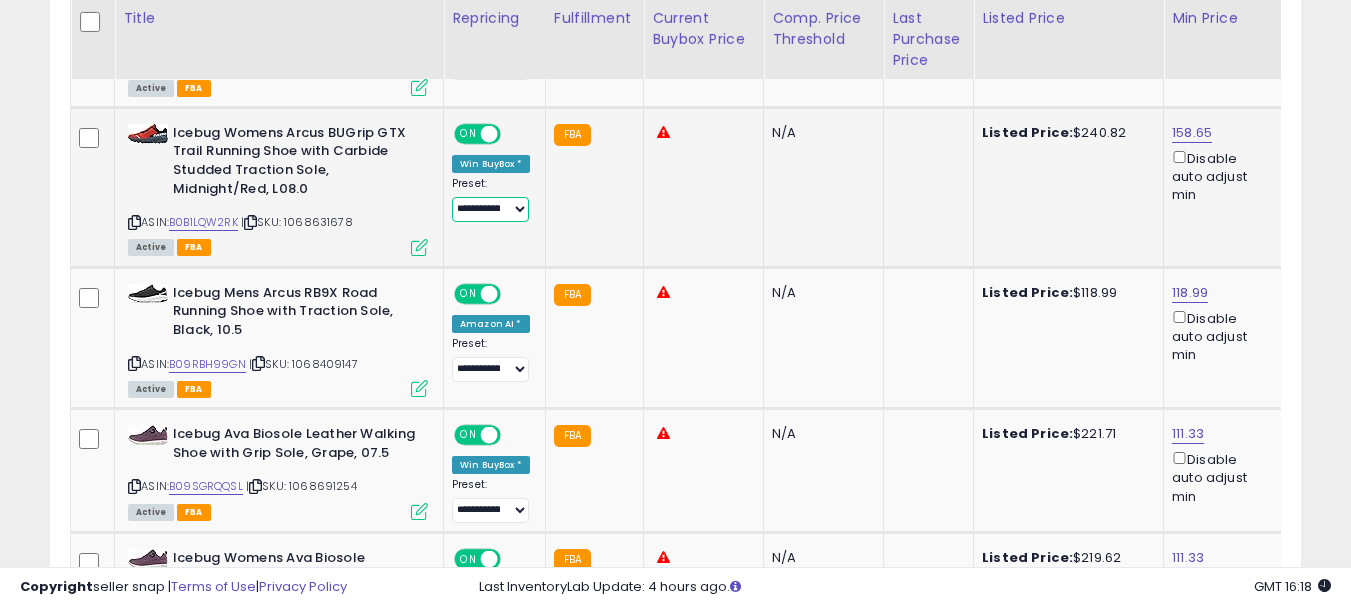 click on "**********" at bounding box center (490, 209) 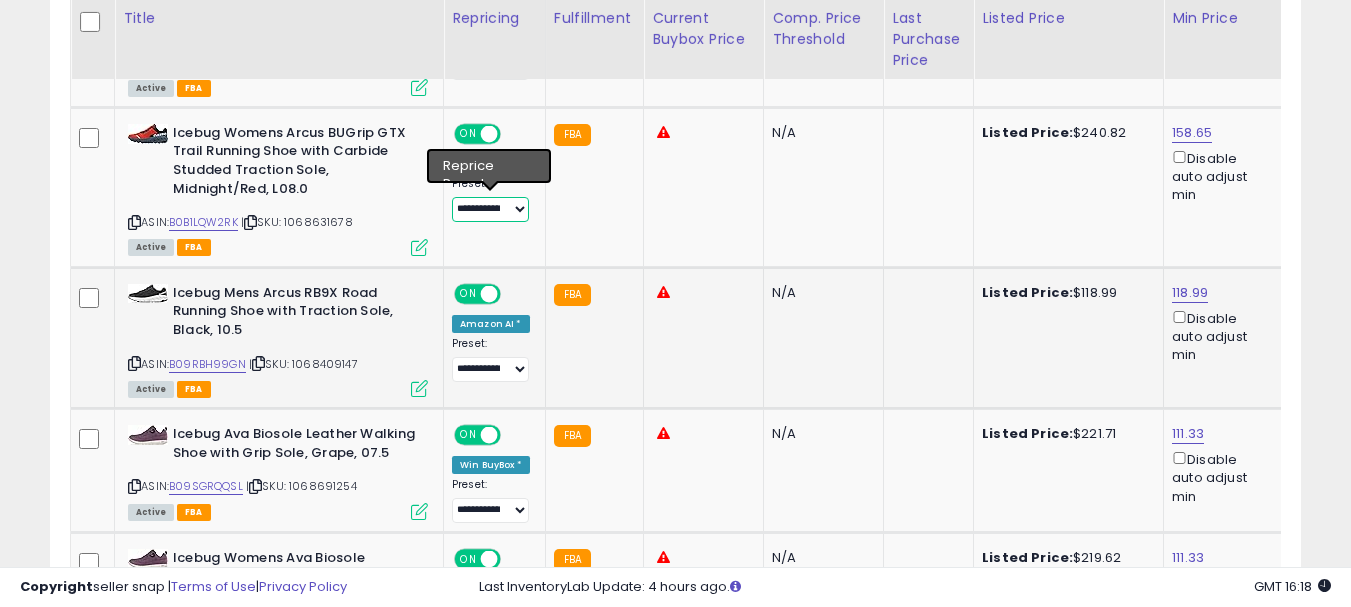 select on "**********" 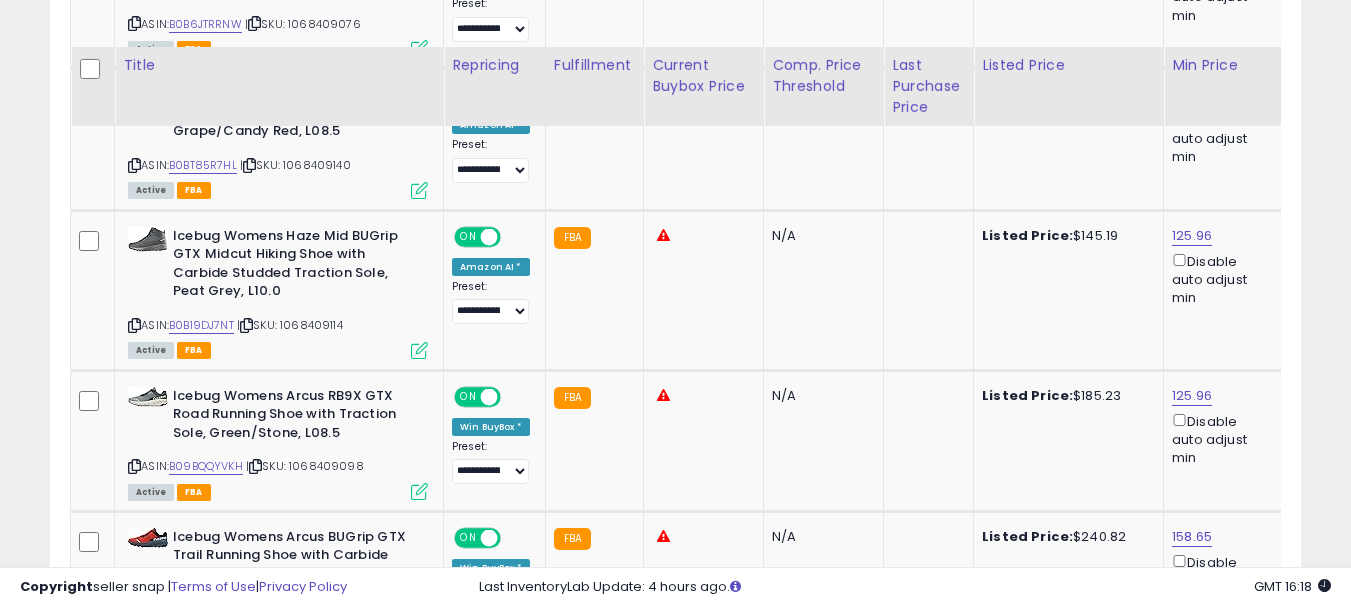 scroll, scrollTop: 2234, scrollLeft: 0, axis: vertical 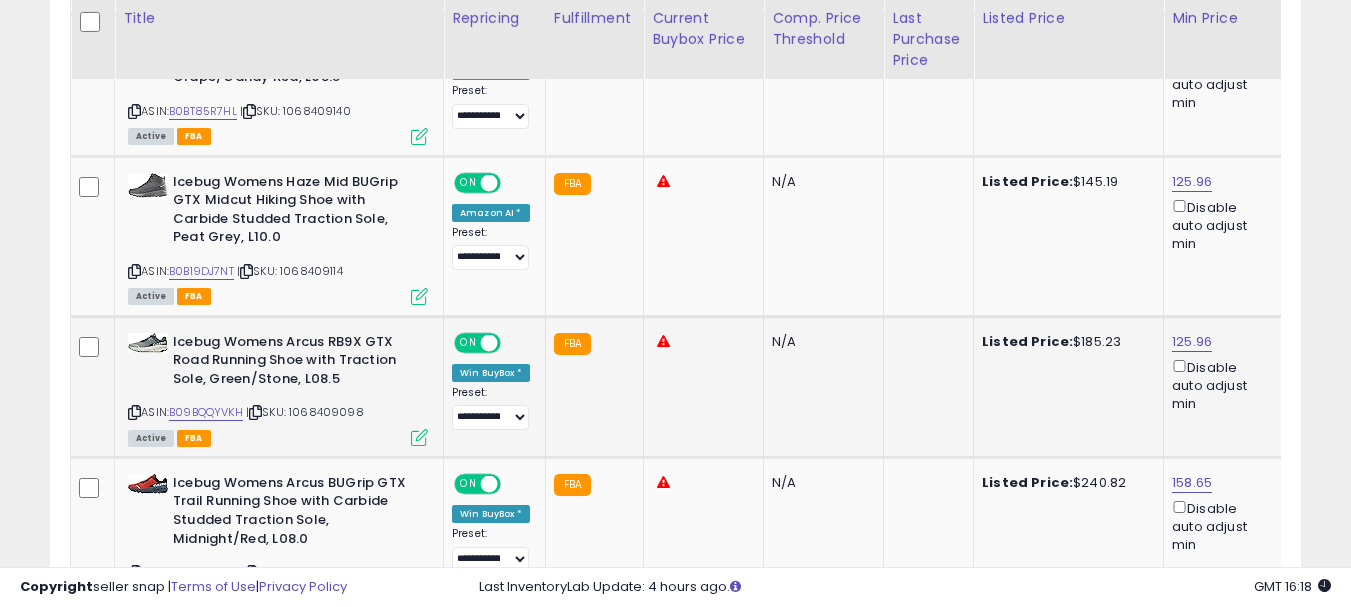 click on "**********" 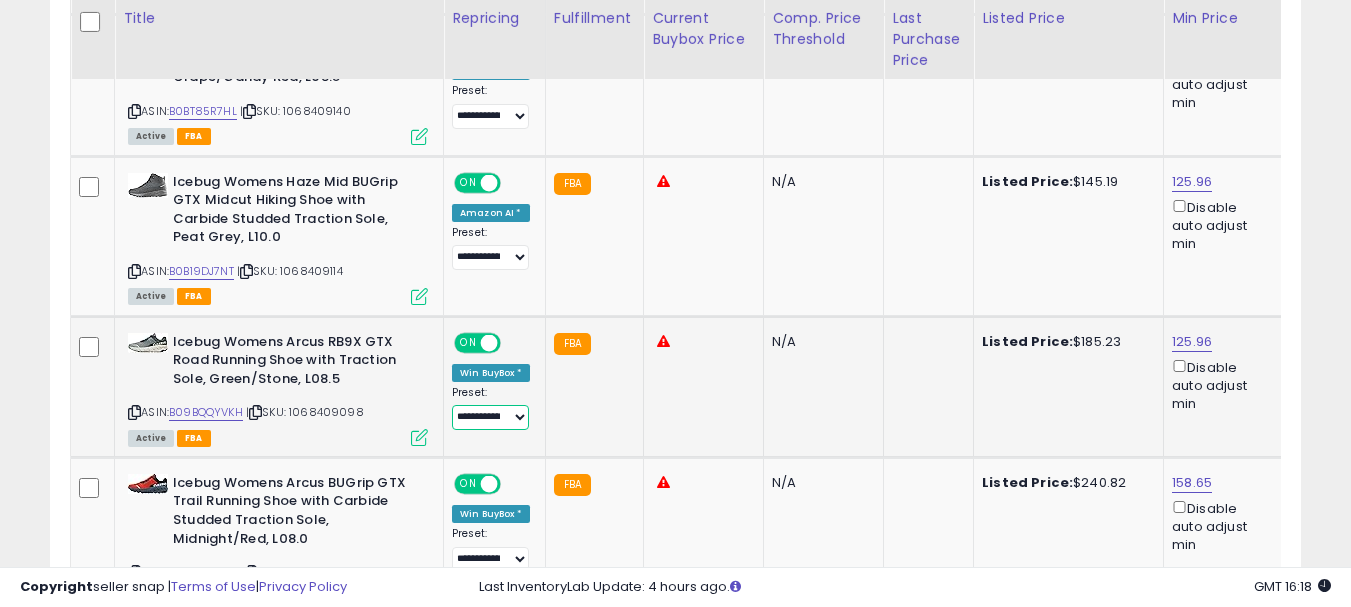 click on "**********" at bounding box center [490, 417] 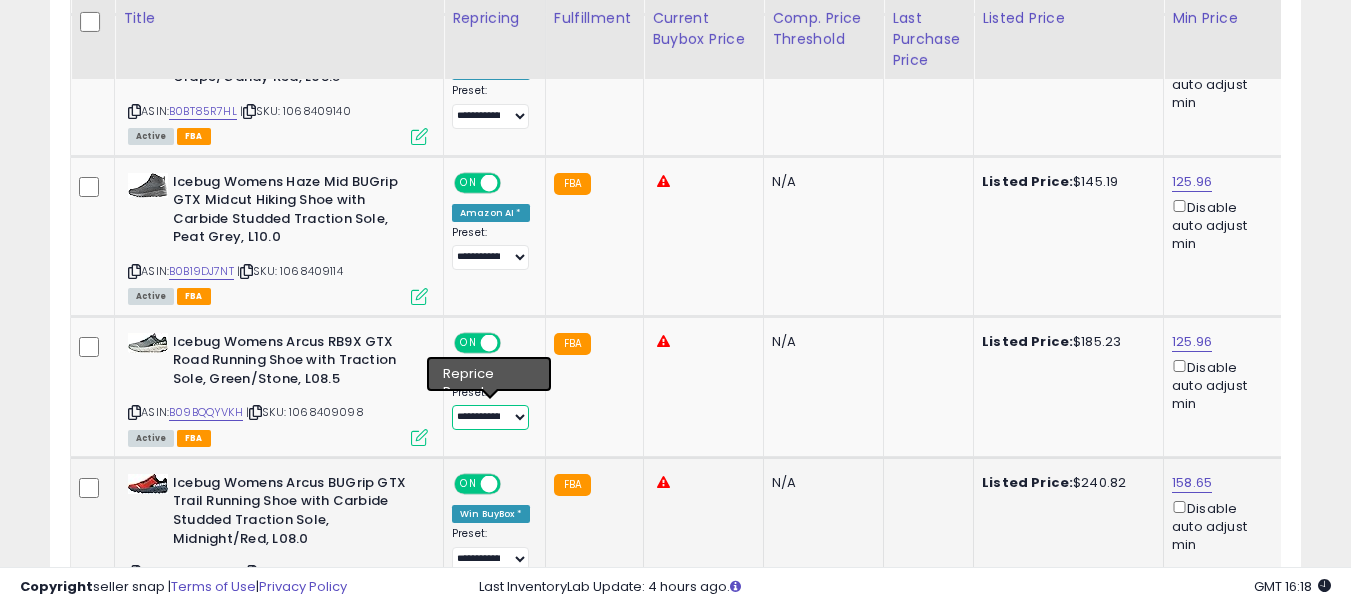 click on "**********" at bounding box center (490, 417) 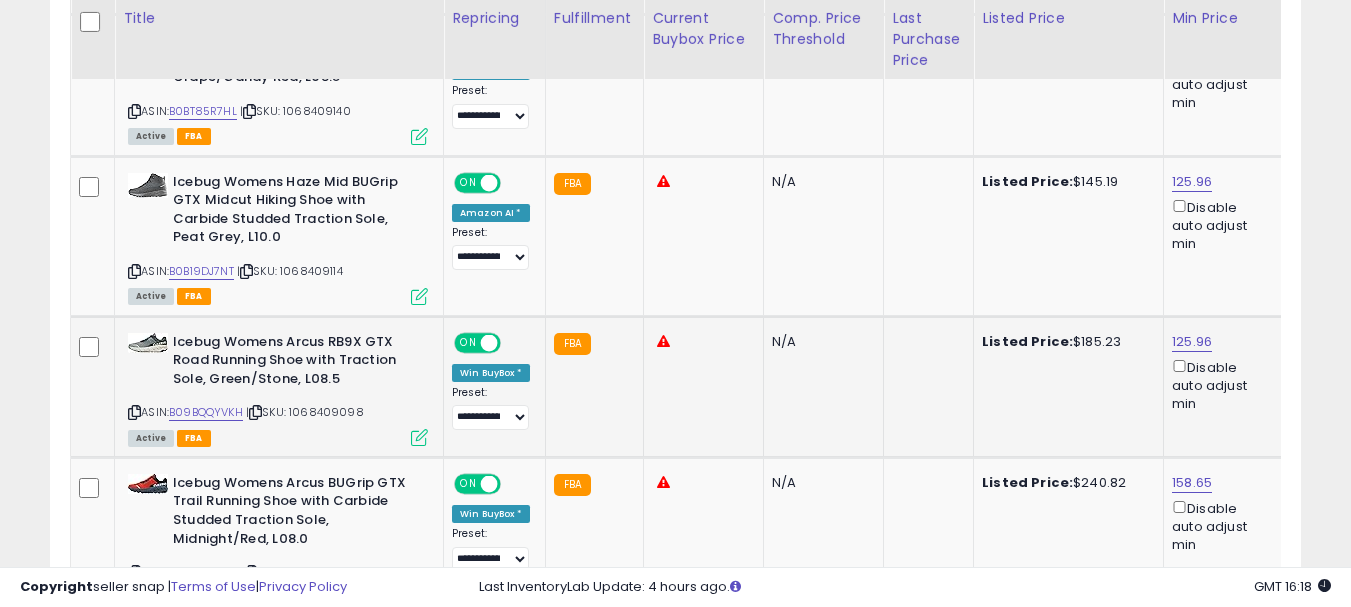 click on "**********" 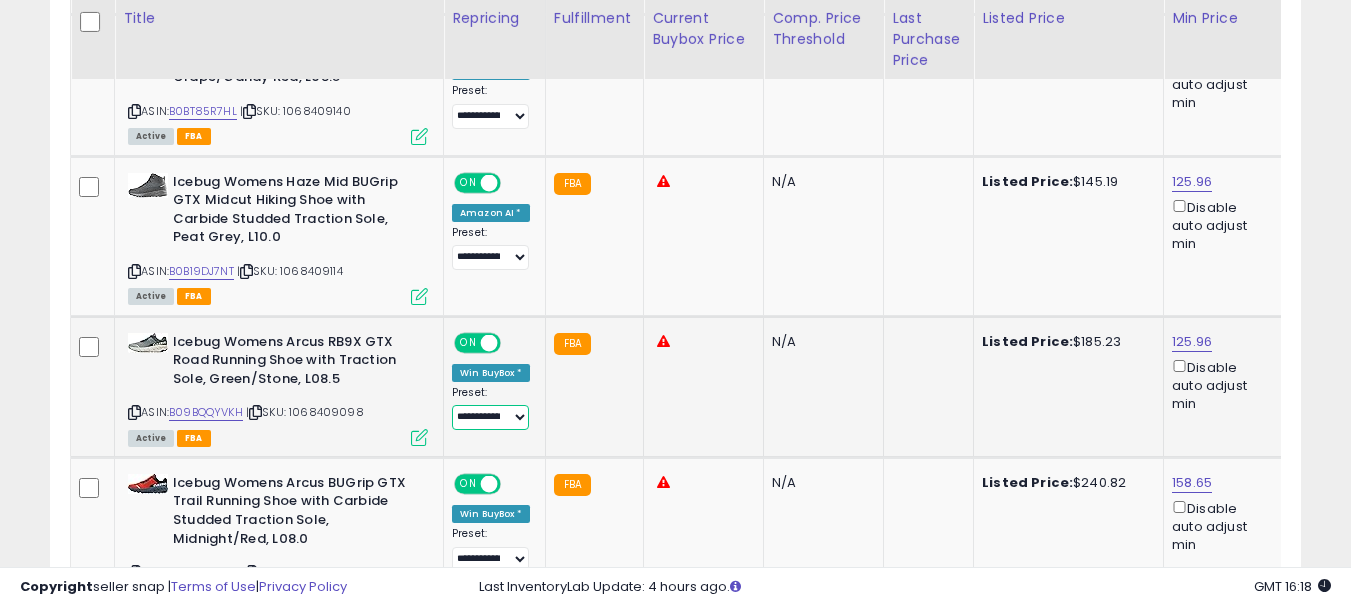 click on "**********" at bounding box center (490, 417) 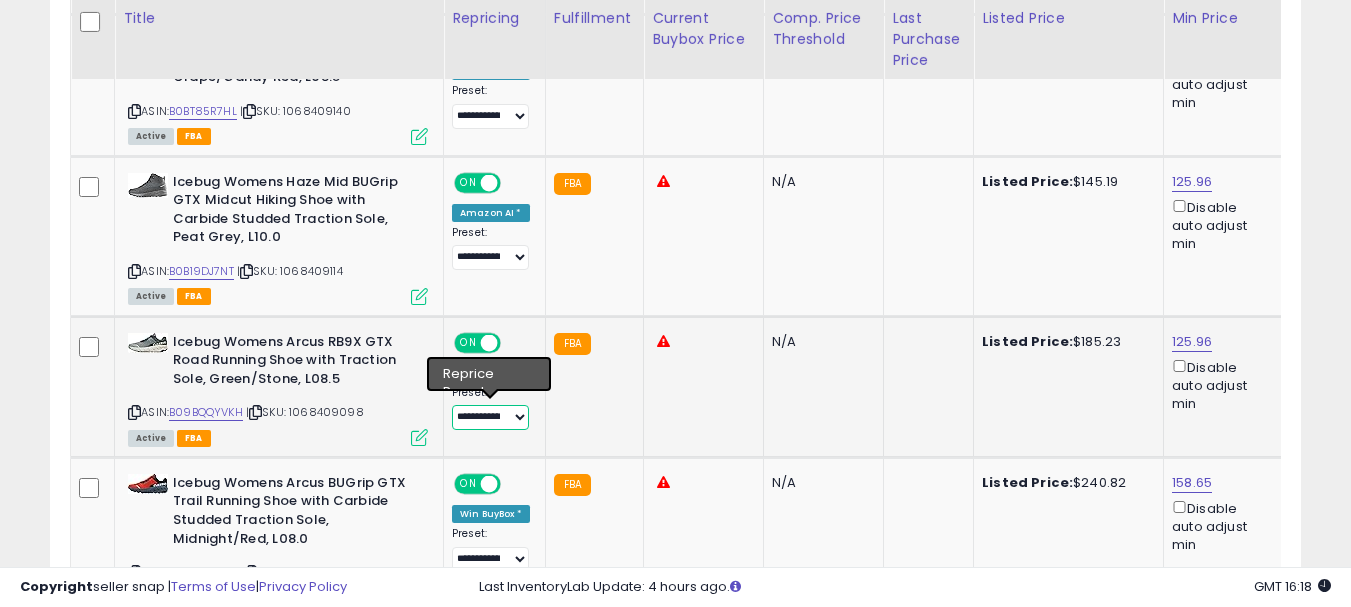 select on "**********" 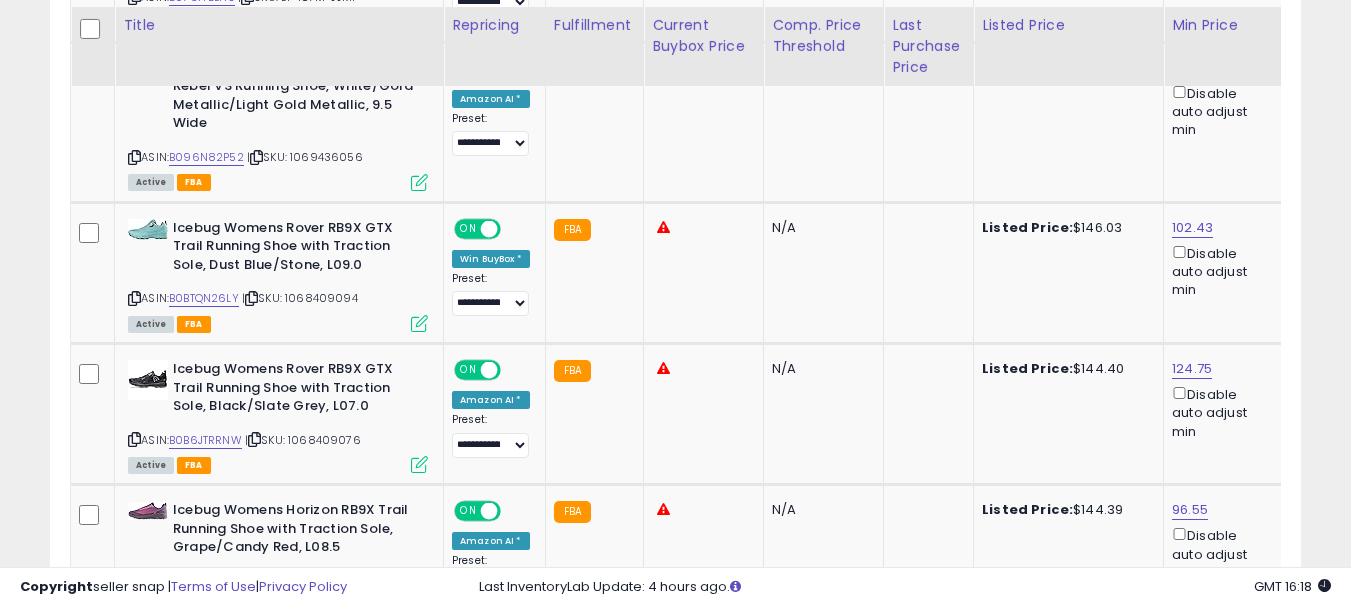 scroll, scrollTop: 1758, scrollLeft: 0, axis: vertical 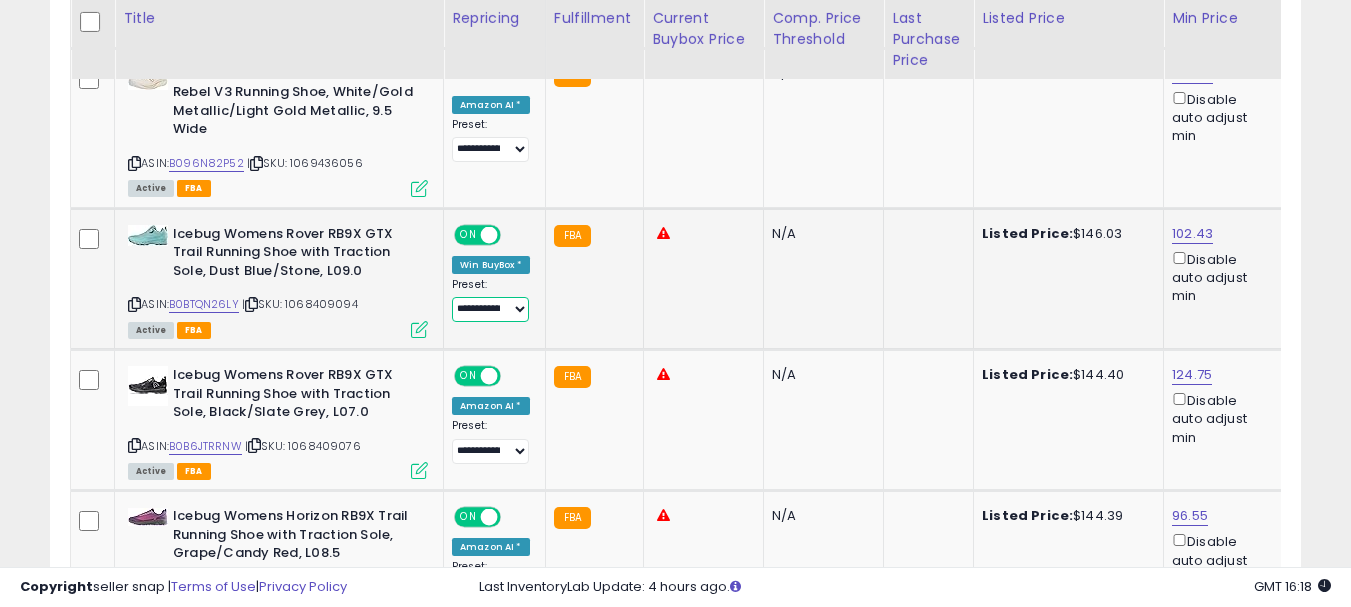 click on "**********" at bounding box center (490, 309) 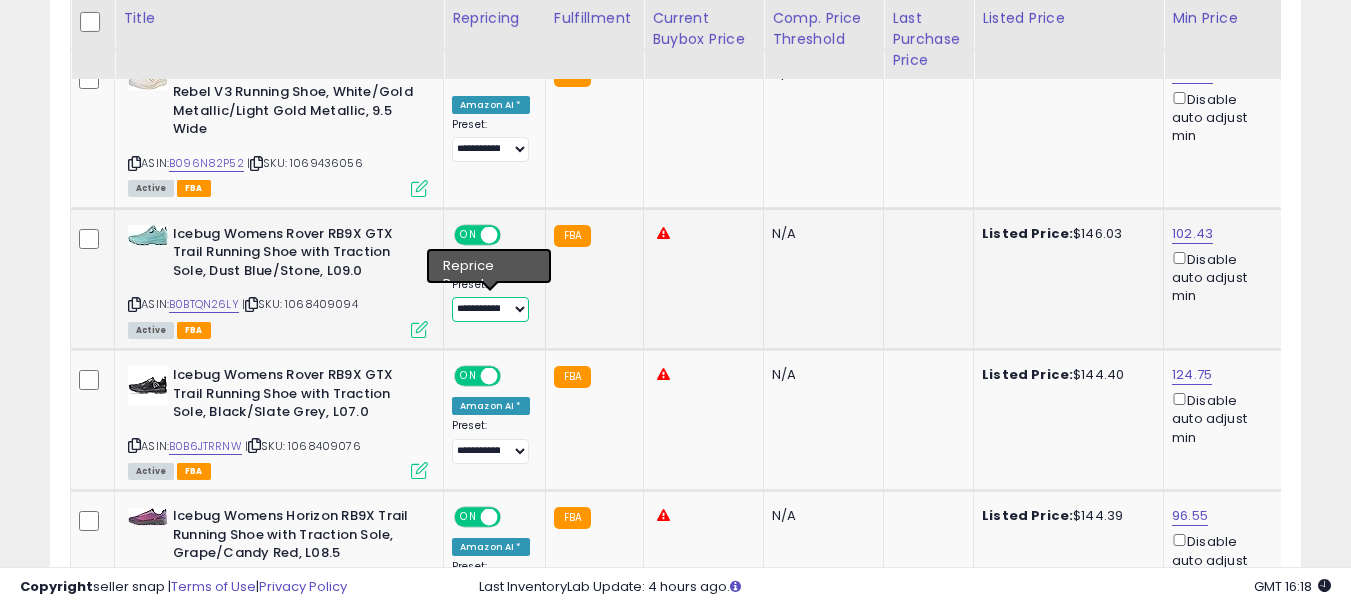 select on "**********" 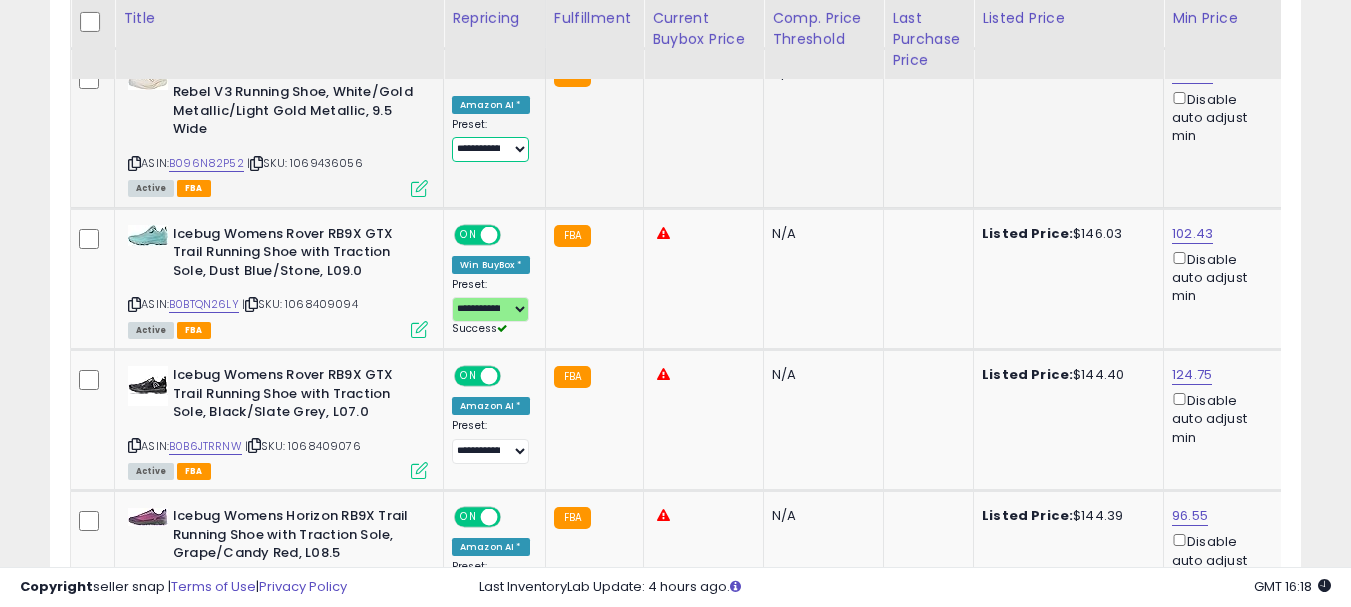 click on "**********" at bounding box center [490, 149] 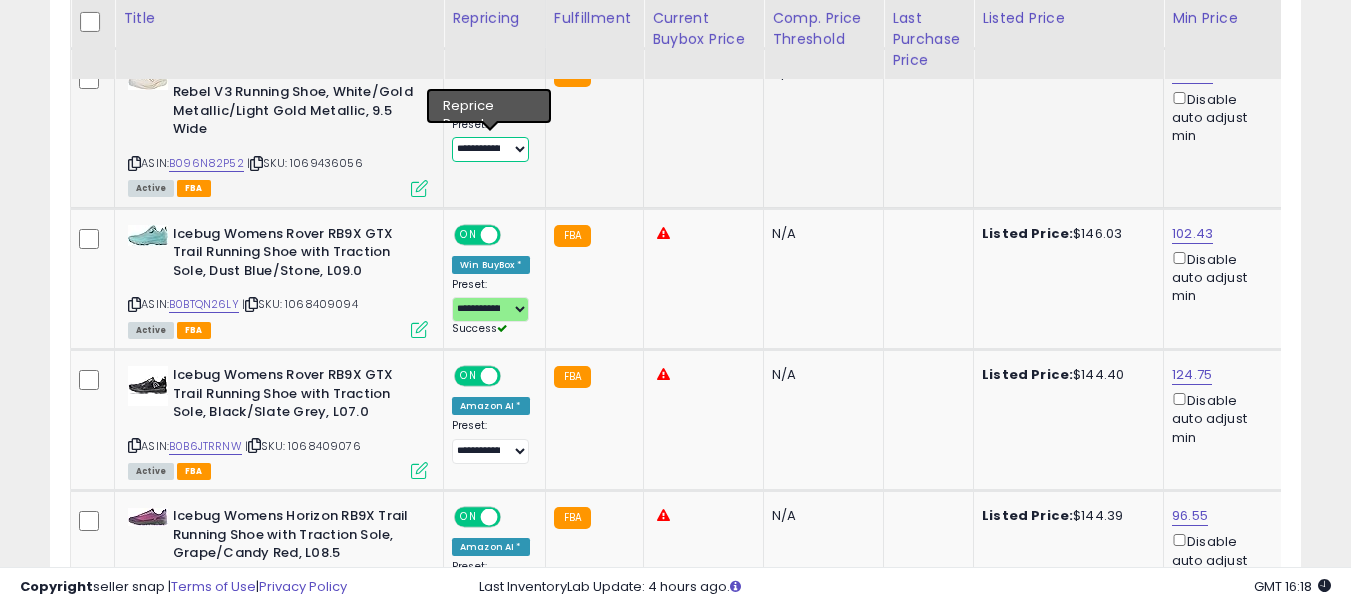 click on "**********" at bounding box center [490, 149] 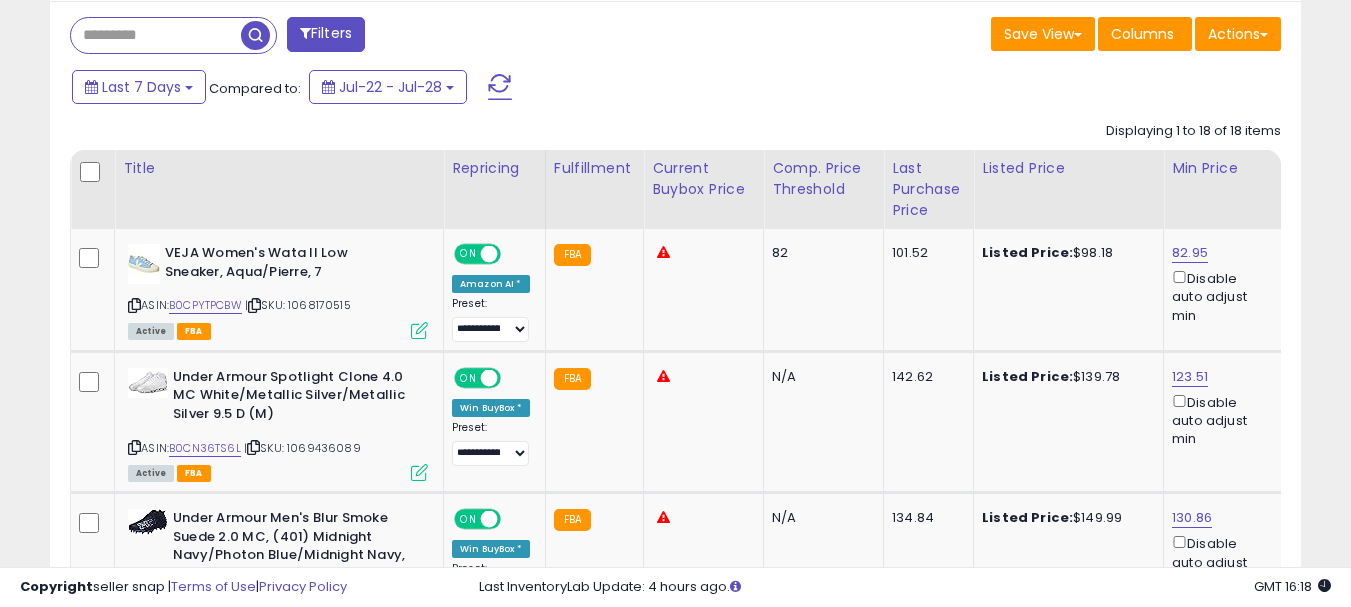 scroll, scrollTop: 851, scrollLeft: 0, axis: vertical 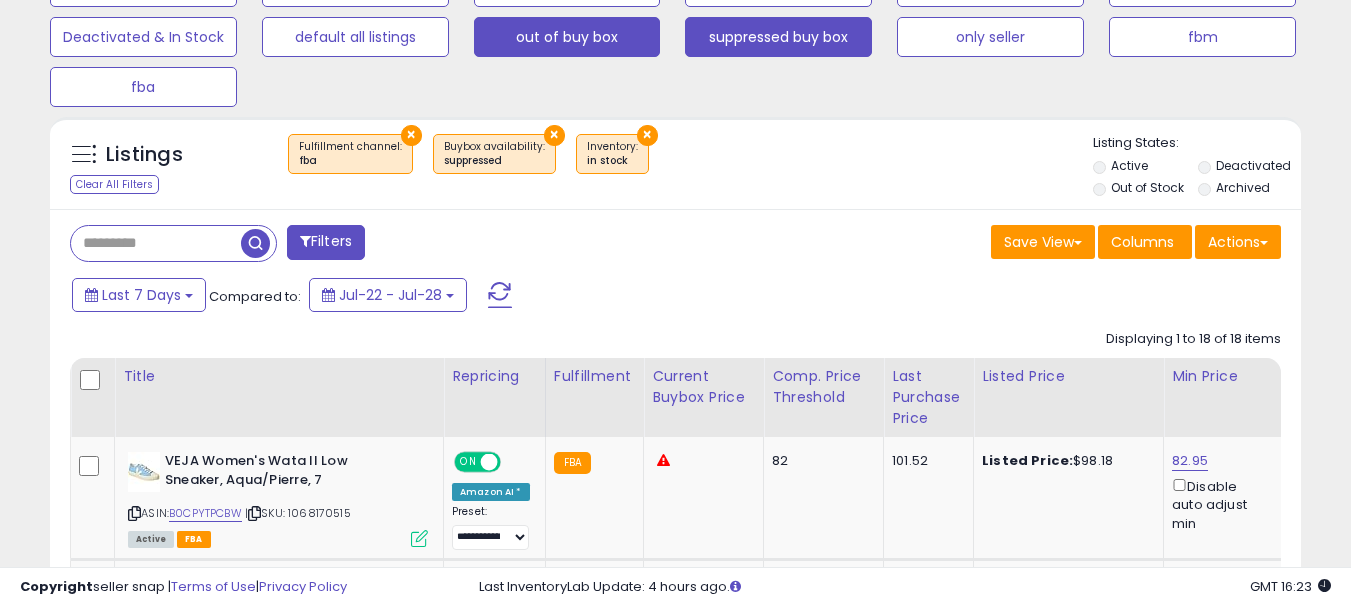 click on "out of buy box" at bounding box center [143, -13] 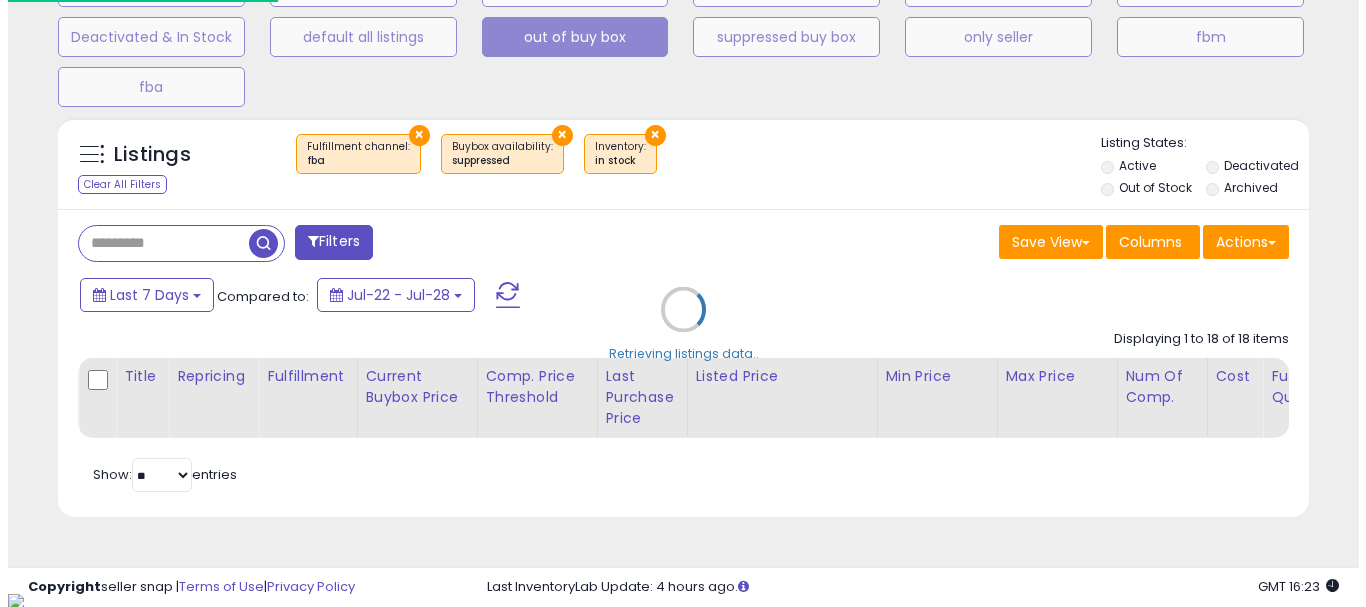 scroll, scrollTop: 999590, scrollLeft: 999267, axis: both 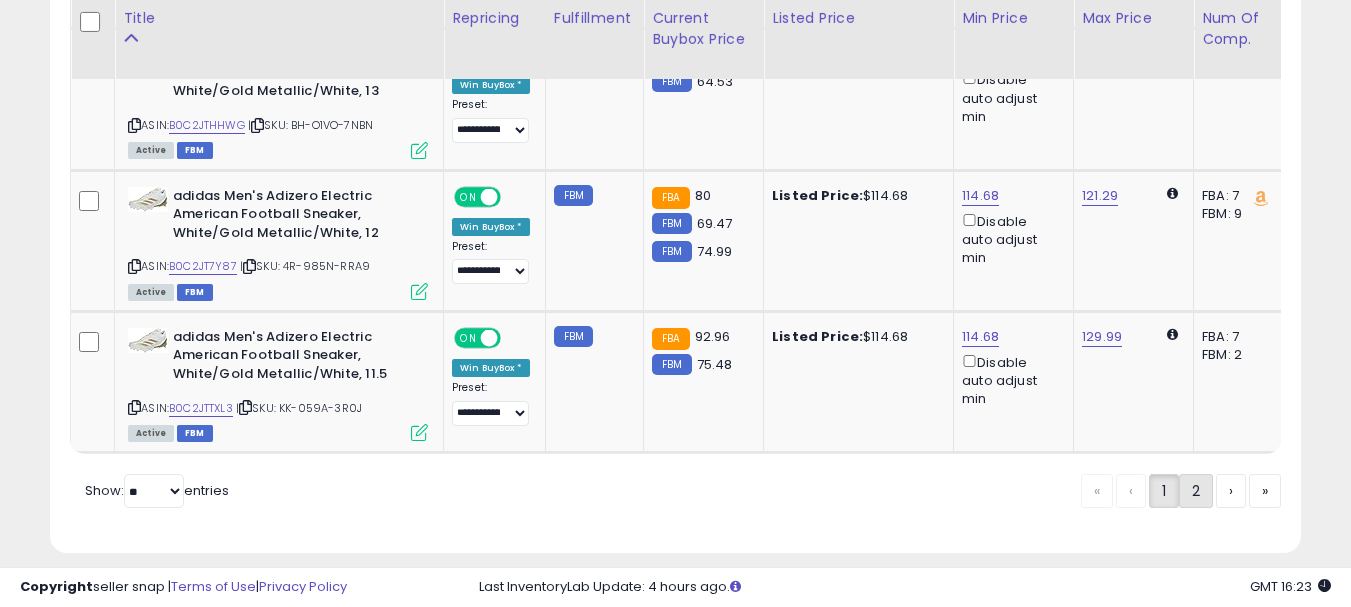 click on "2" 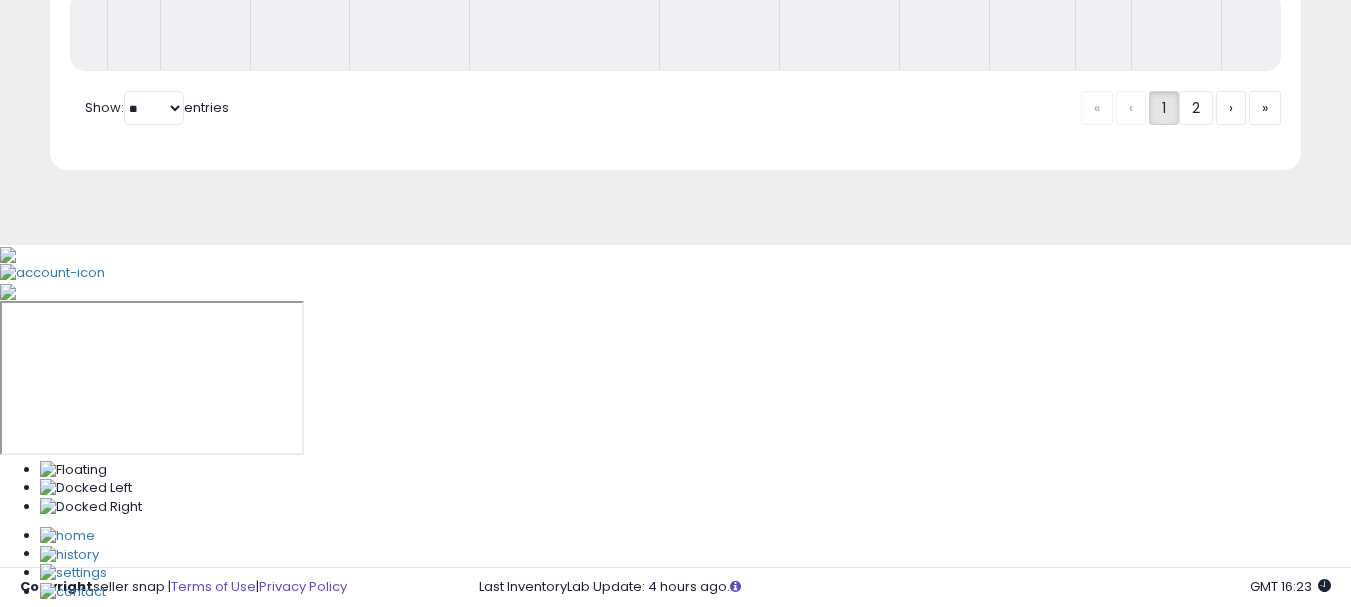 scroll, scrollTop: 683, scrollLeft: 0, axis: vertical 